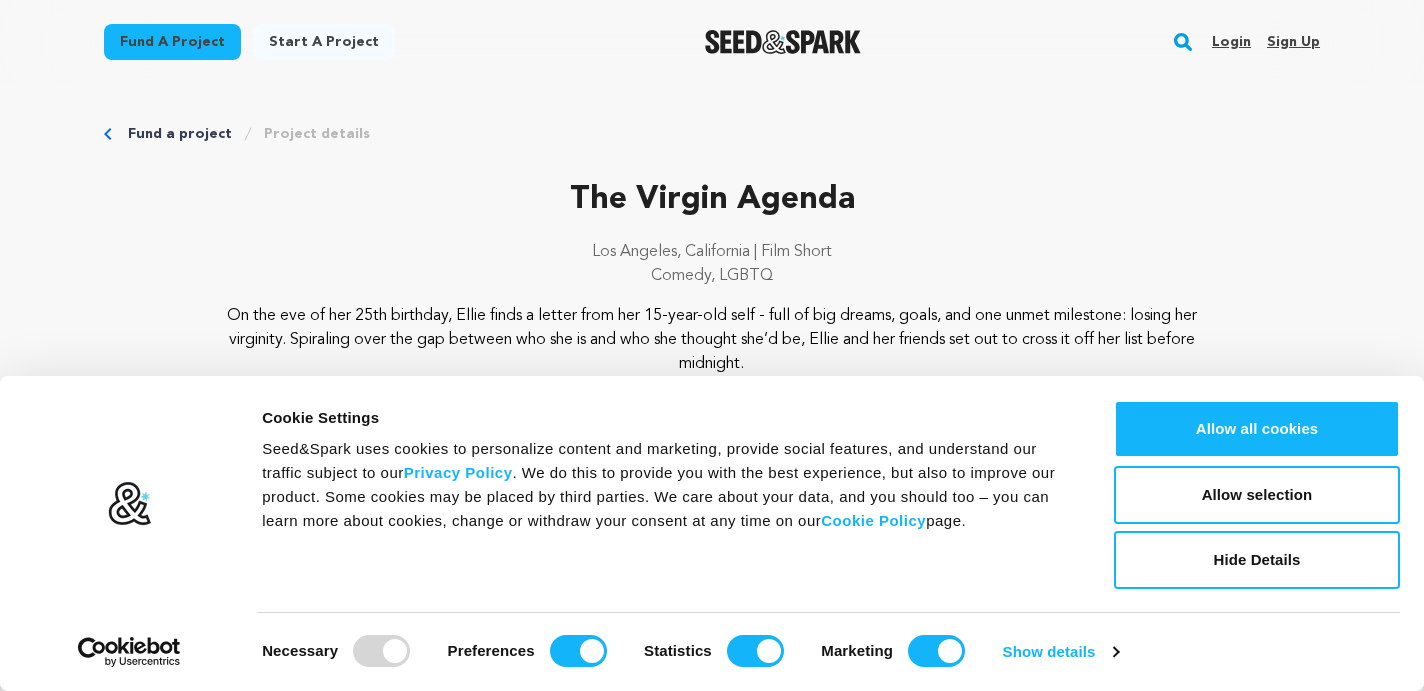 click on "Hide Details" at bounding box center [1257, 560] 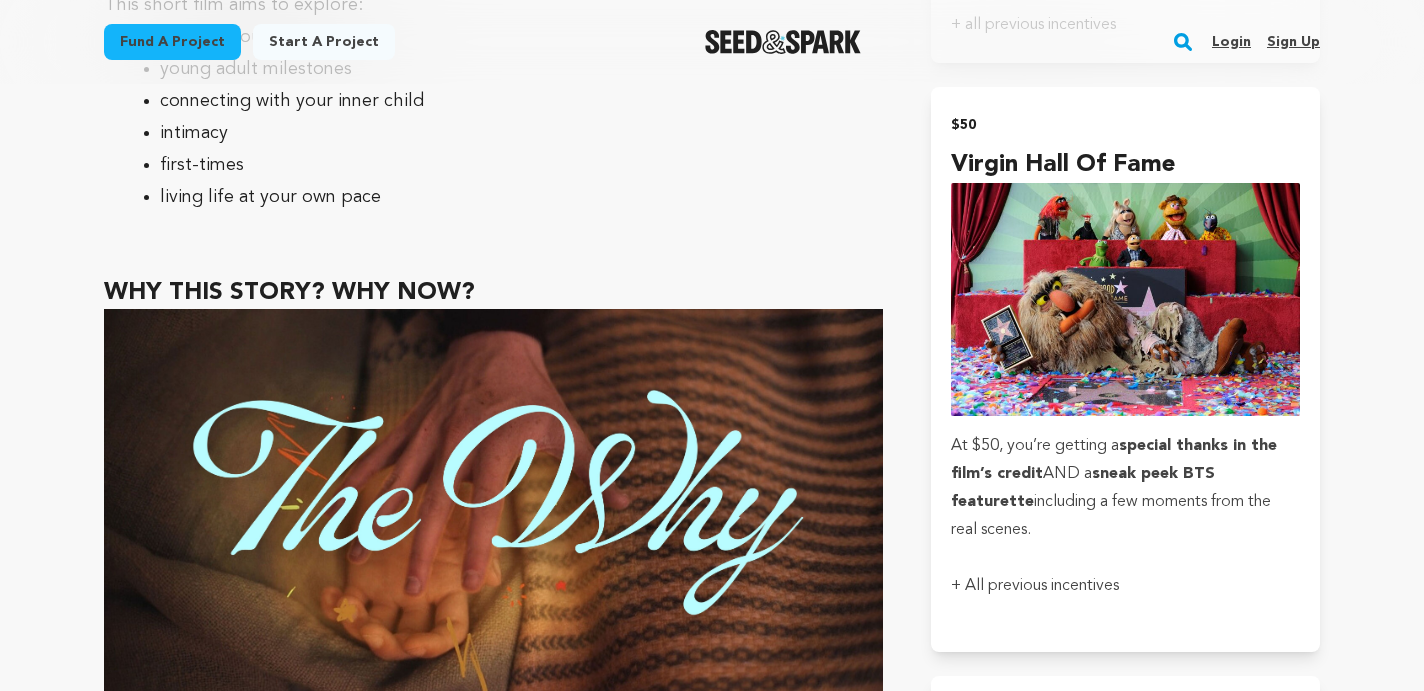 scroll, scrollTop: 2548, scrollLeft: 0, axis: vertical 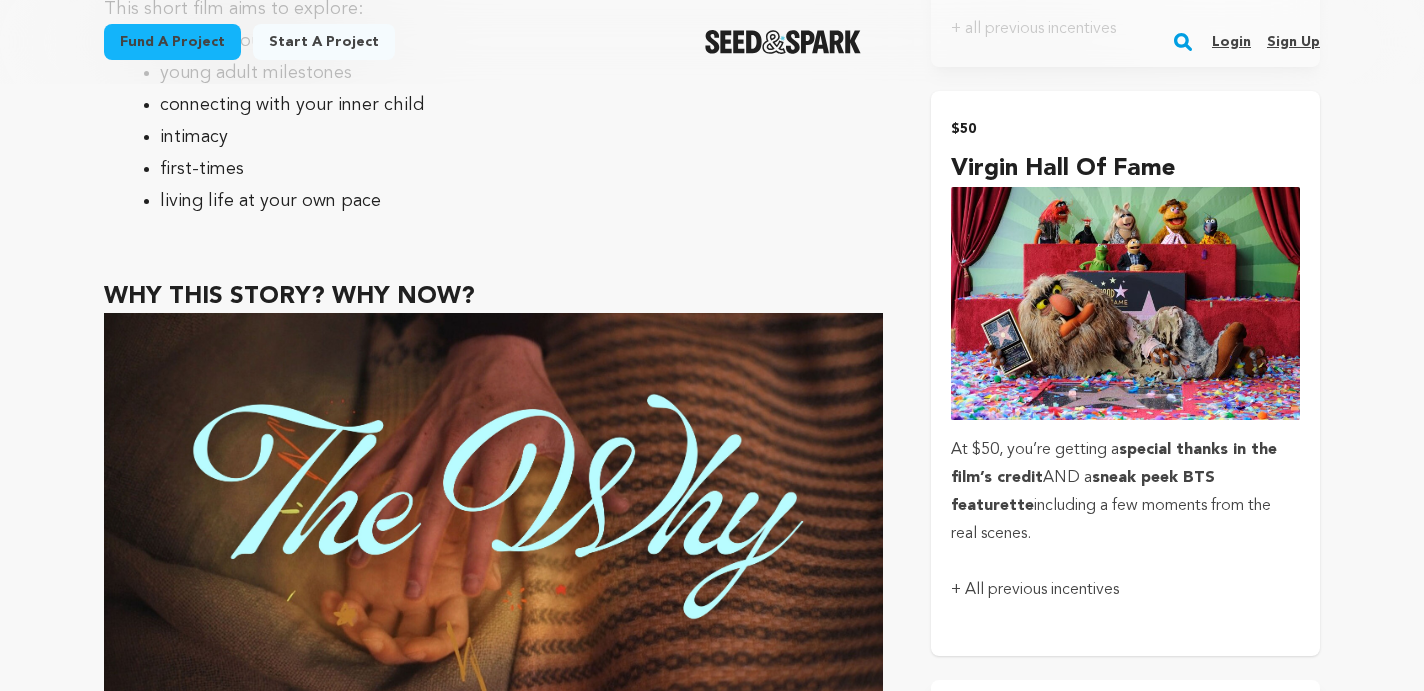 click on "At $50, you’re getting a  special thanks in the film’s credit  AND a  sneak peek BTS   featurette  including a few moments from the real scenes." at bounding box center [1125, 492] 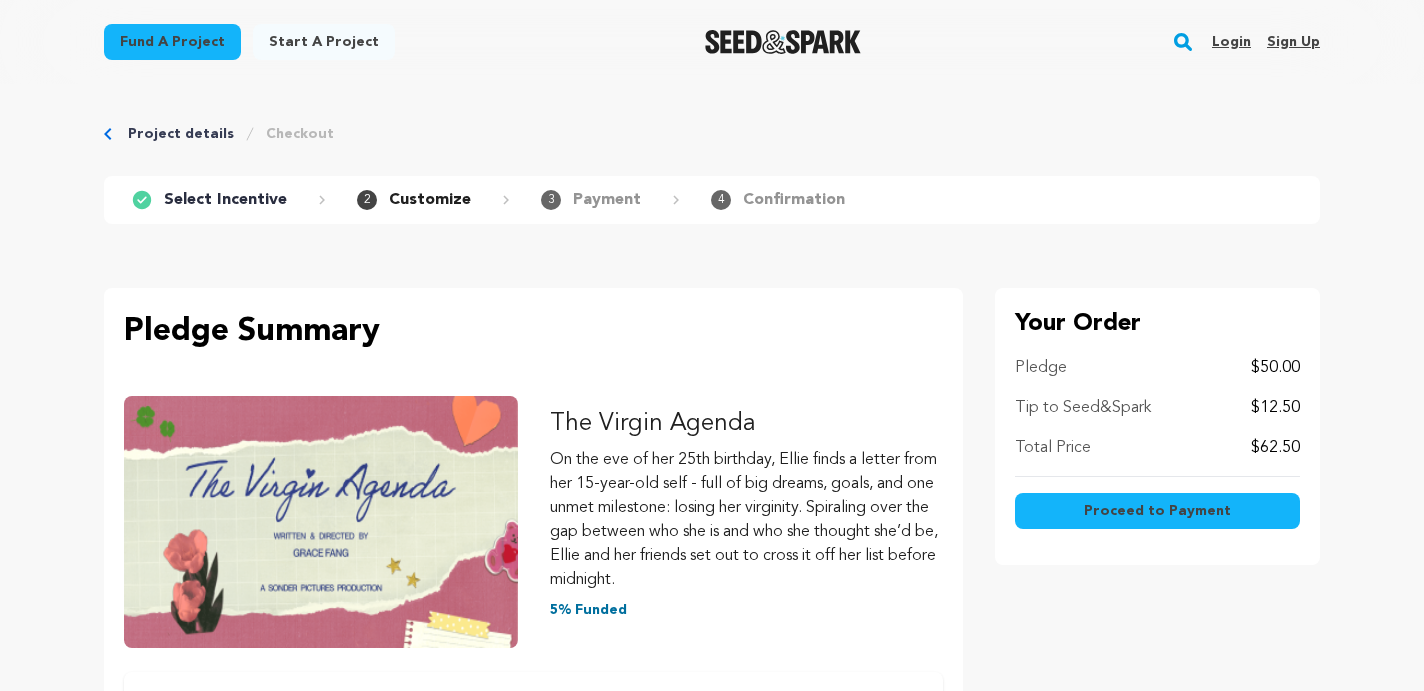 scroll, scrollTop: 0, scrollLeft: 0, axis: both 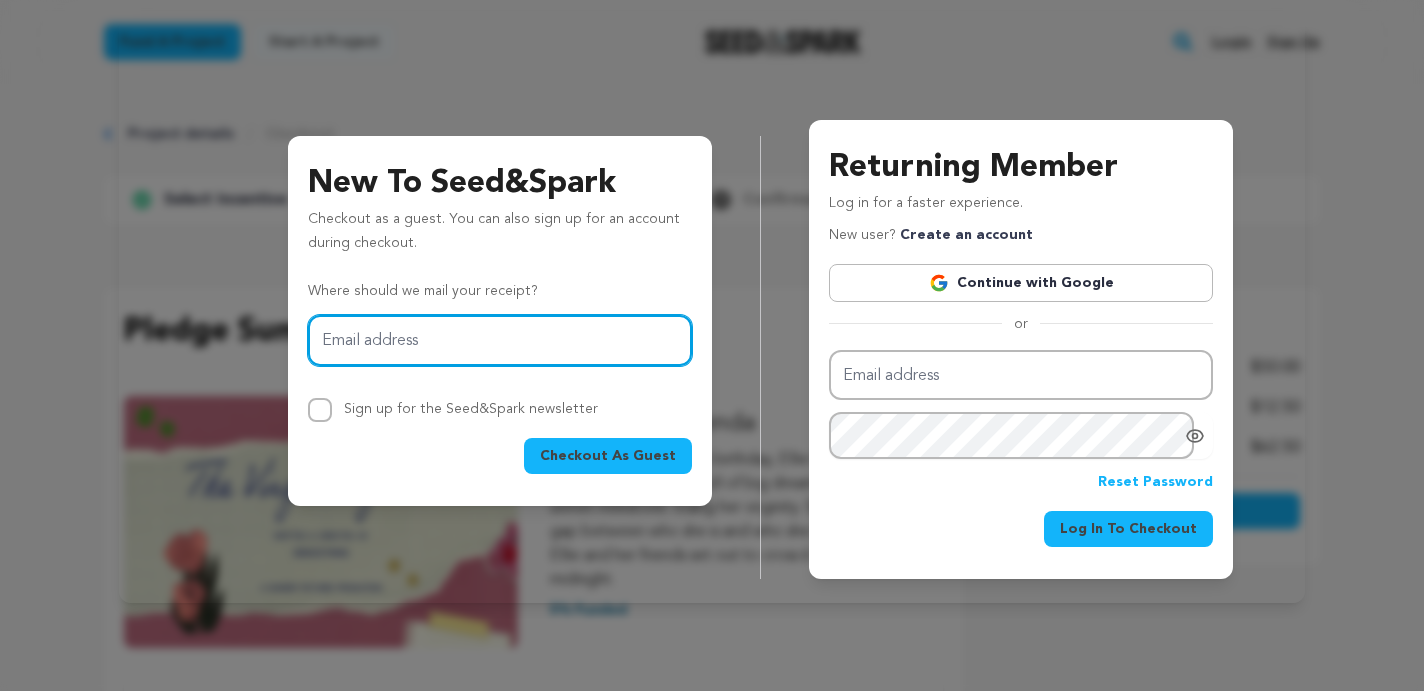 click on "Email address" at bounding box center (500, 340) 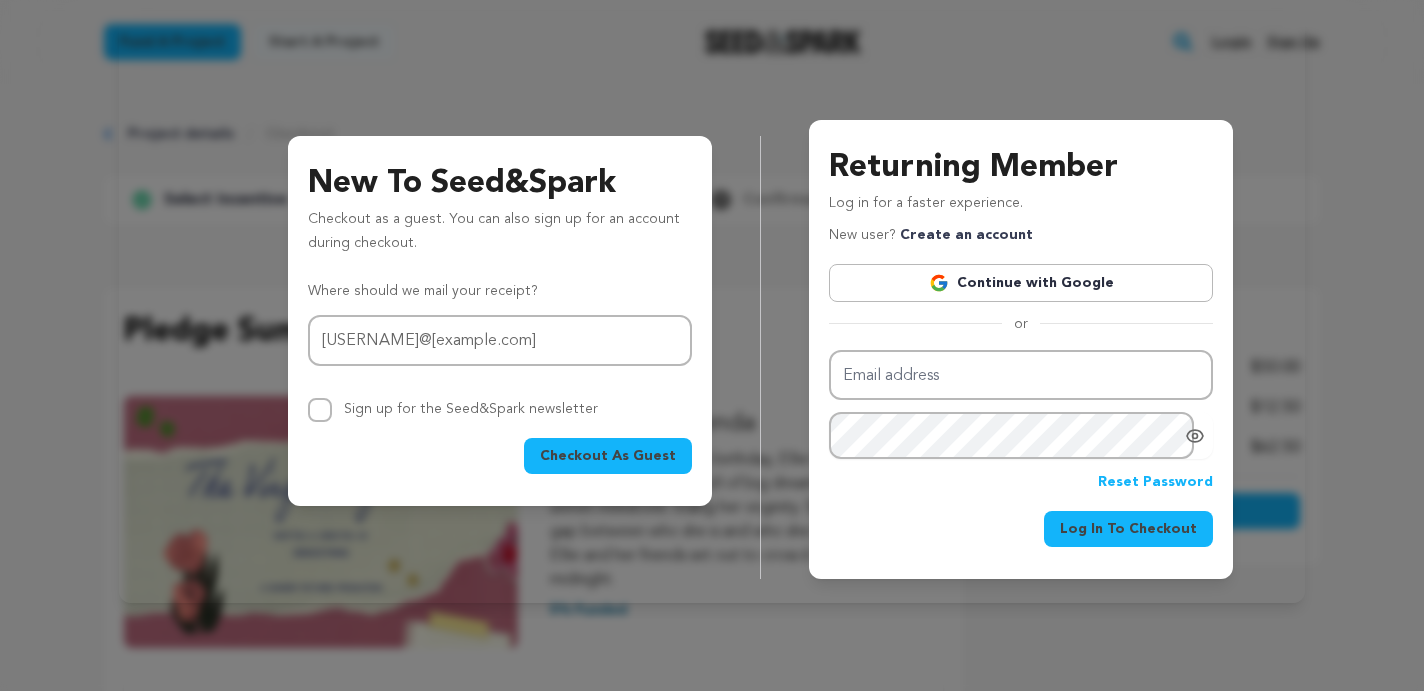 click on "Checkout As Guest" at bounding box center (608, 456) 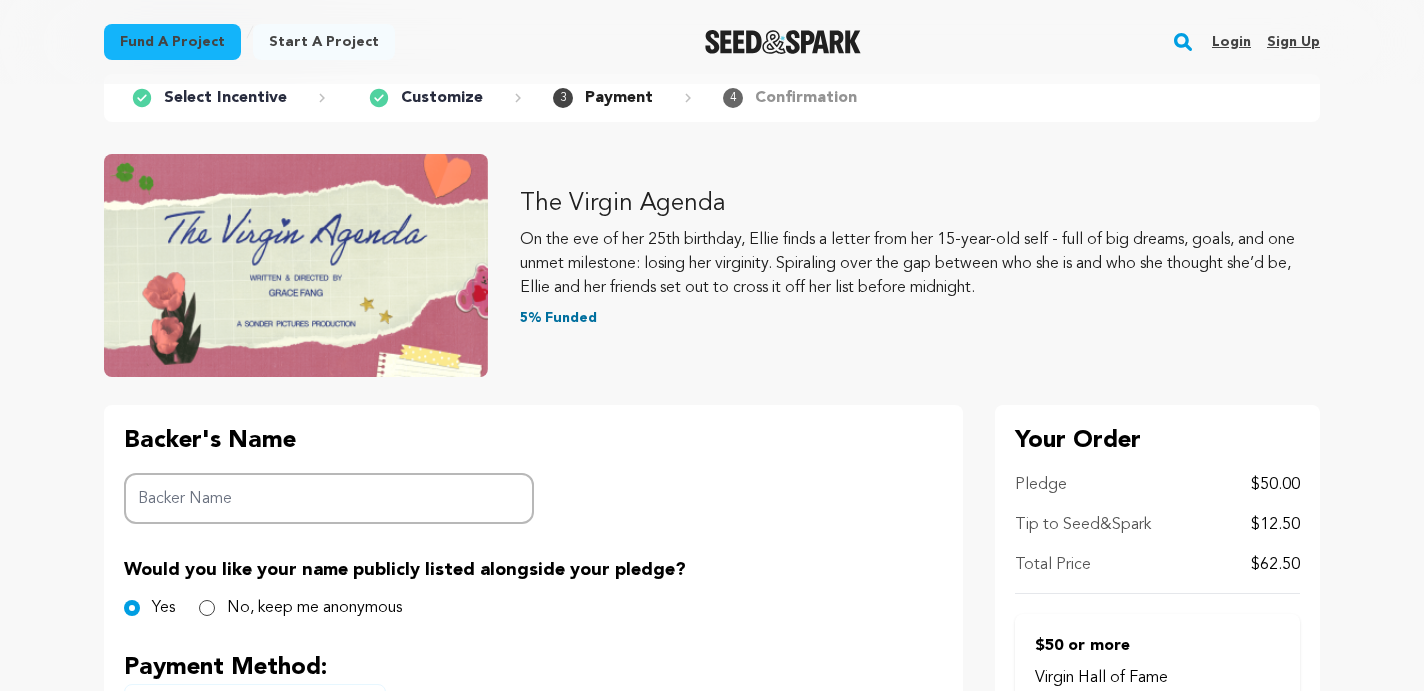 scroll, scrollTop: 44, scrollLeft: 0, axis: vertical 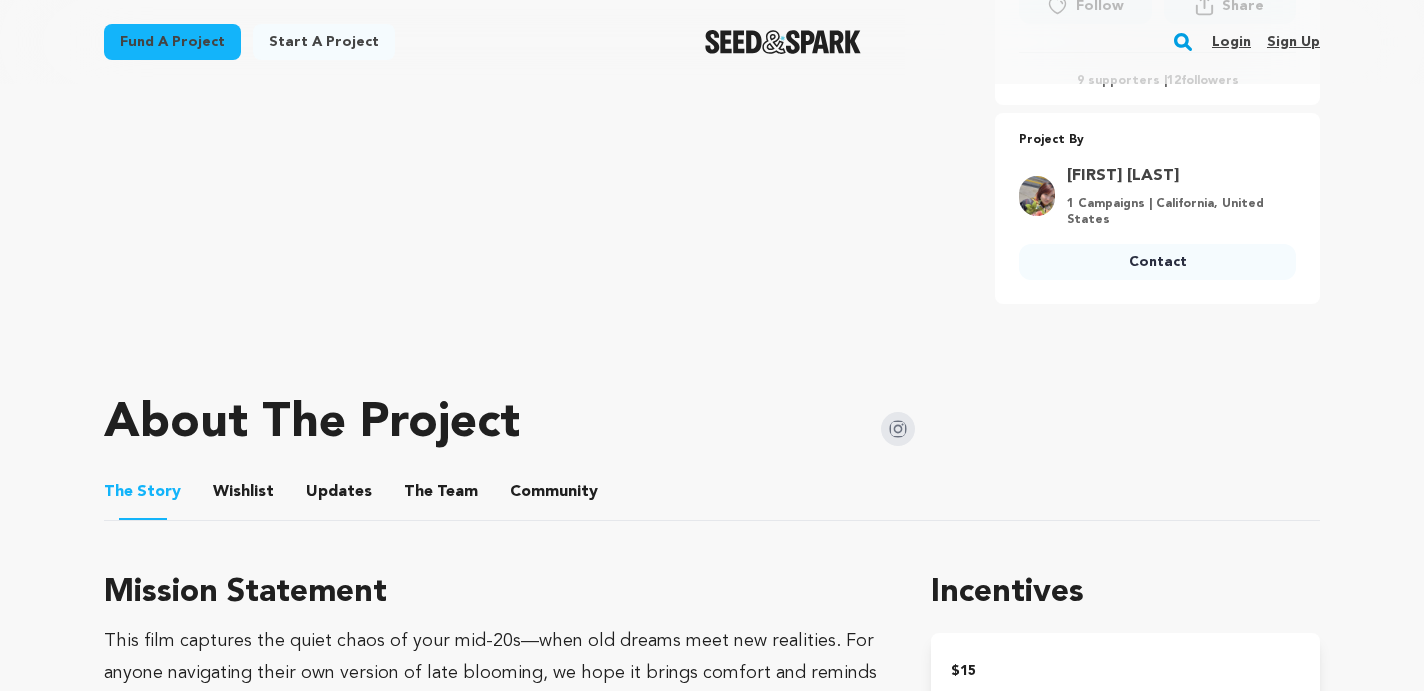 click on "Updates" at bounding box center (339, 496) 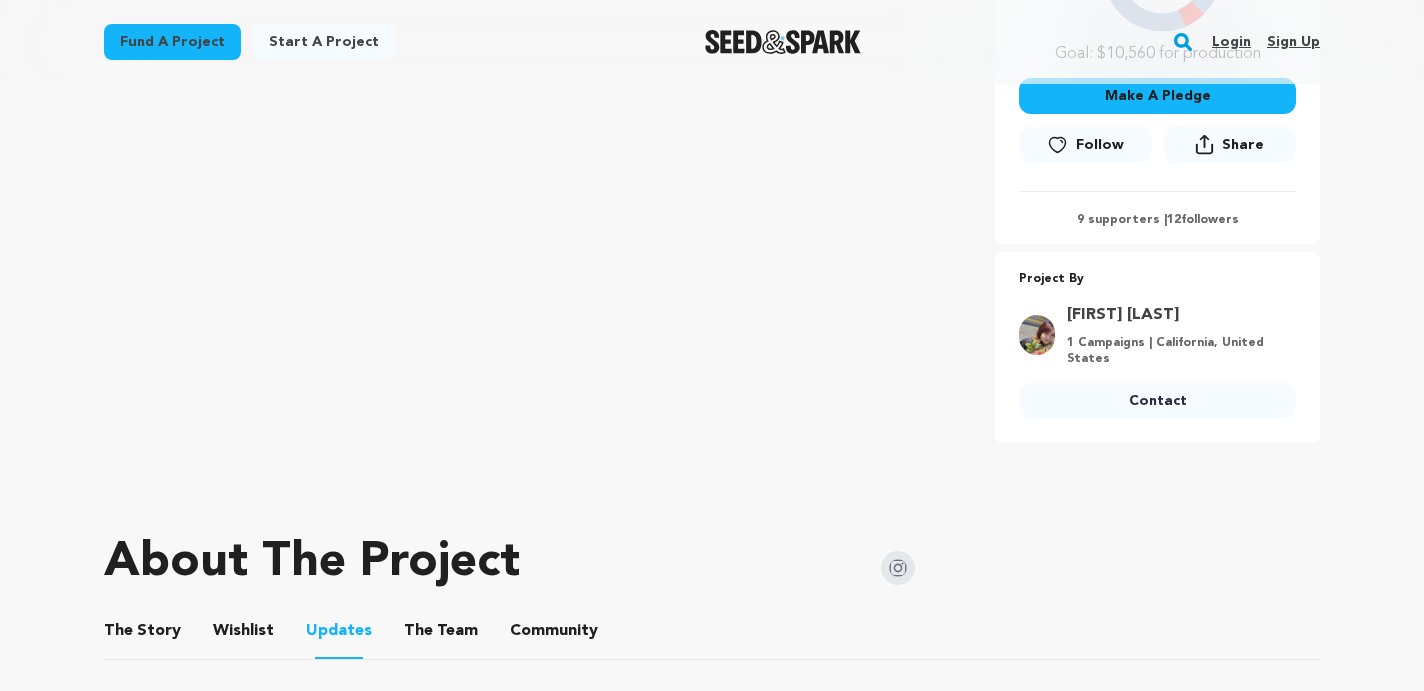 scroll, scrollTop: 373, scrollLeft: 0, axis: vertical 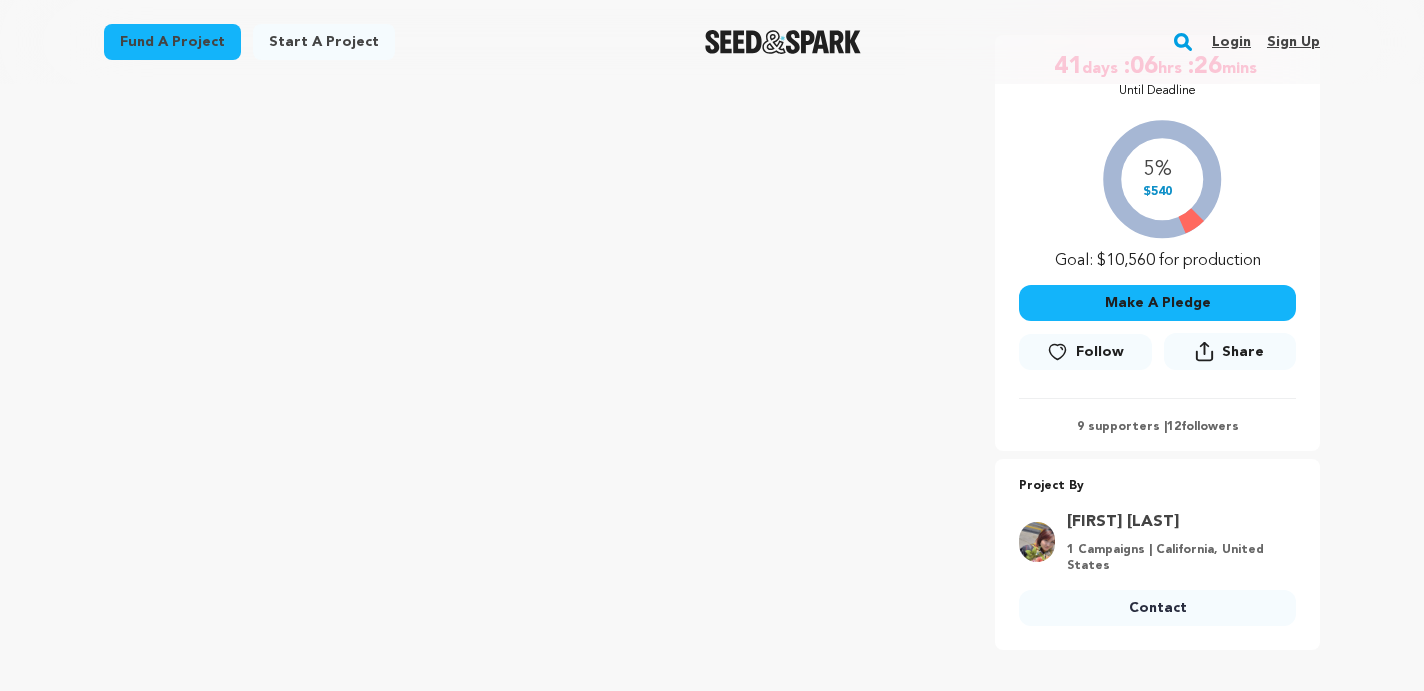 click on "9
supporters |  12
followers" at bounding box center (1157, 427) 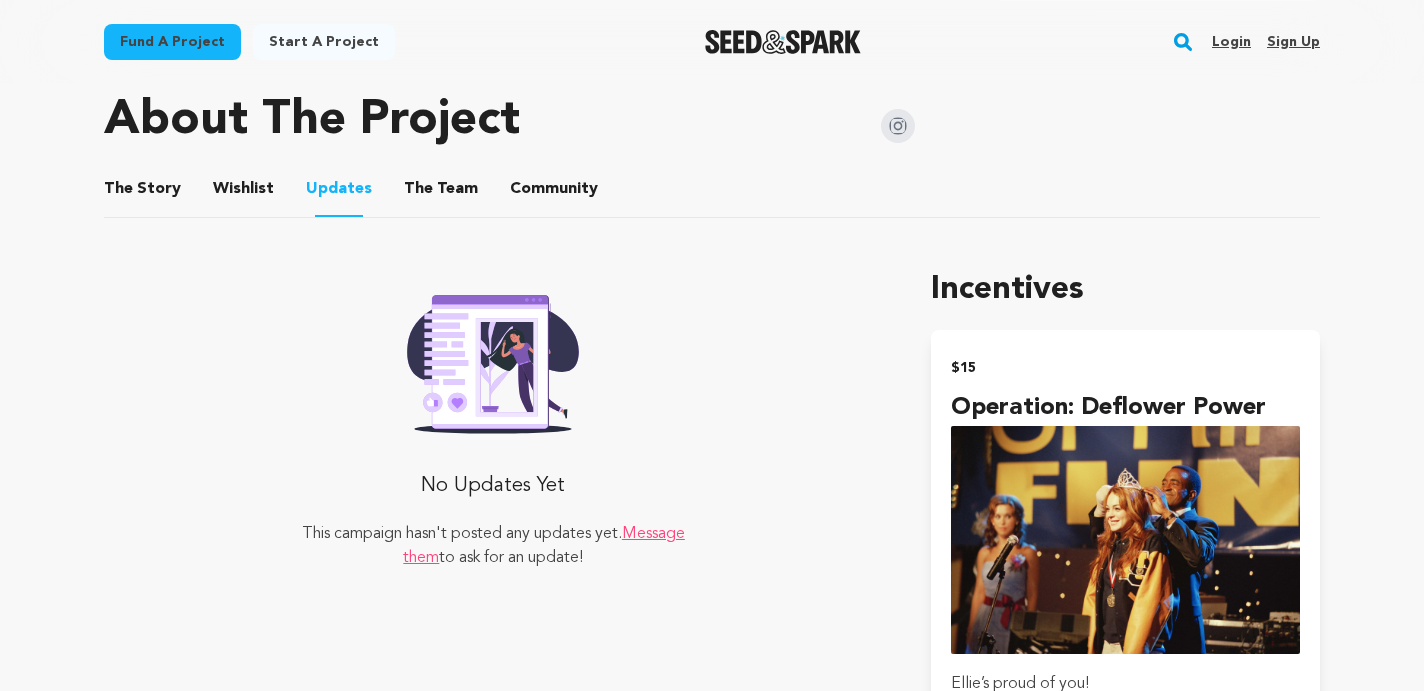 scroll, scrollTop: 1016, scrollLeft: 0, axis: vertical 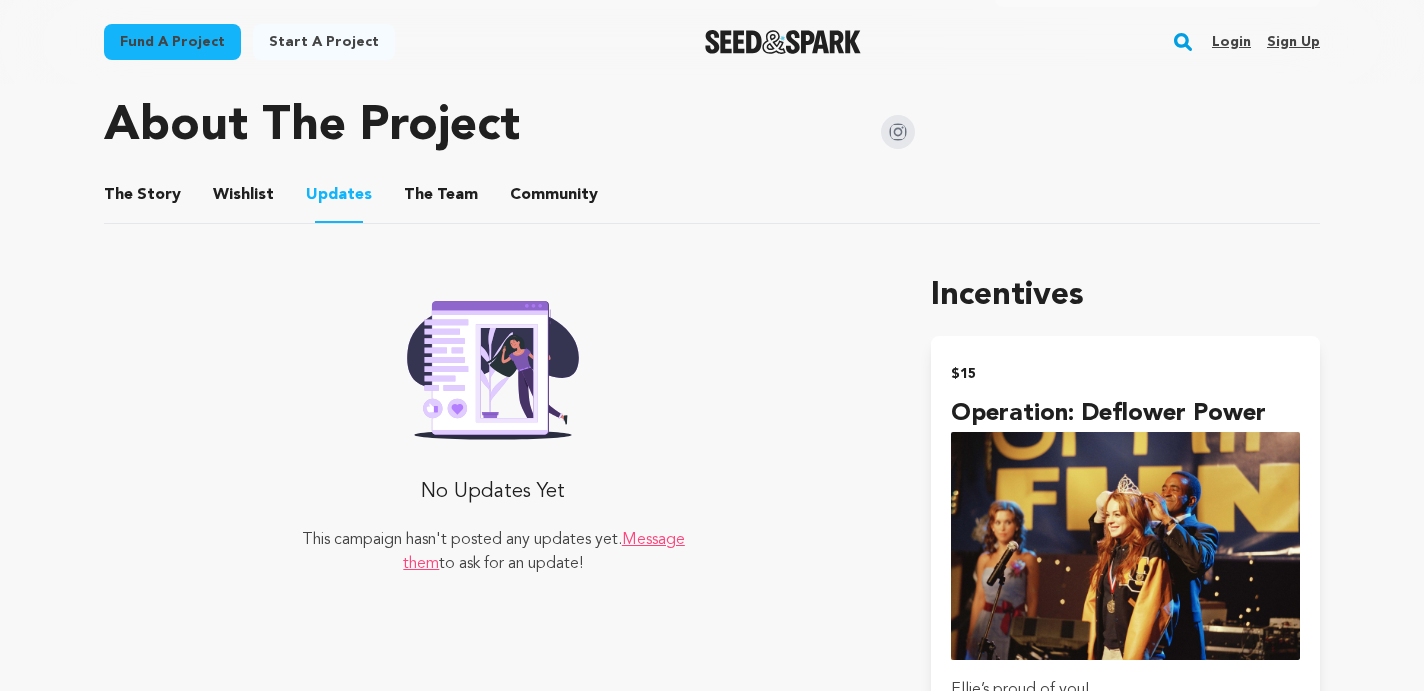 click on "Community" at bounding box center [554, 199] 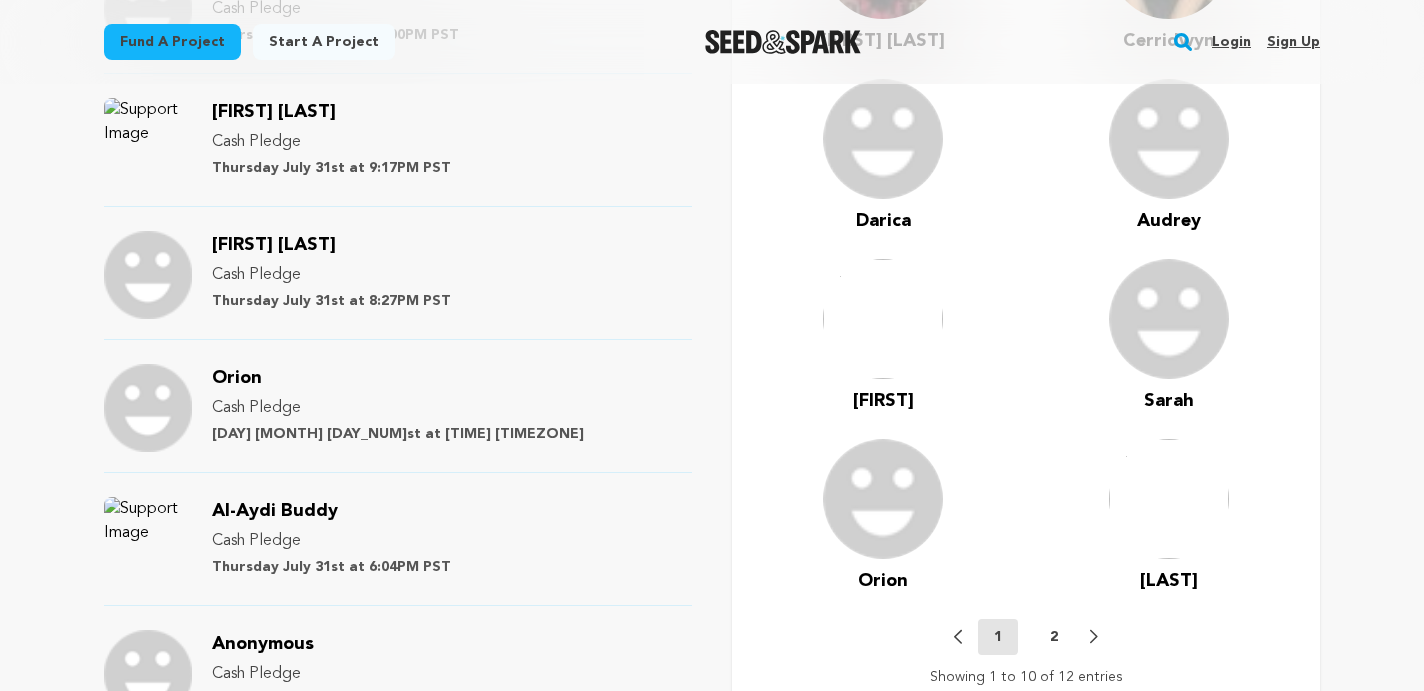 scroll, scrollTop: 1933, scrollLeft: 0, axis: vertical 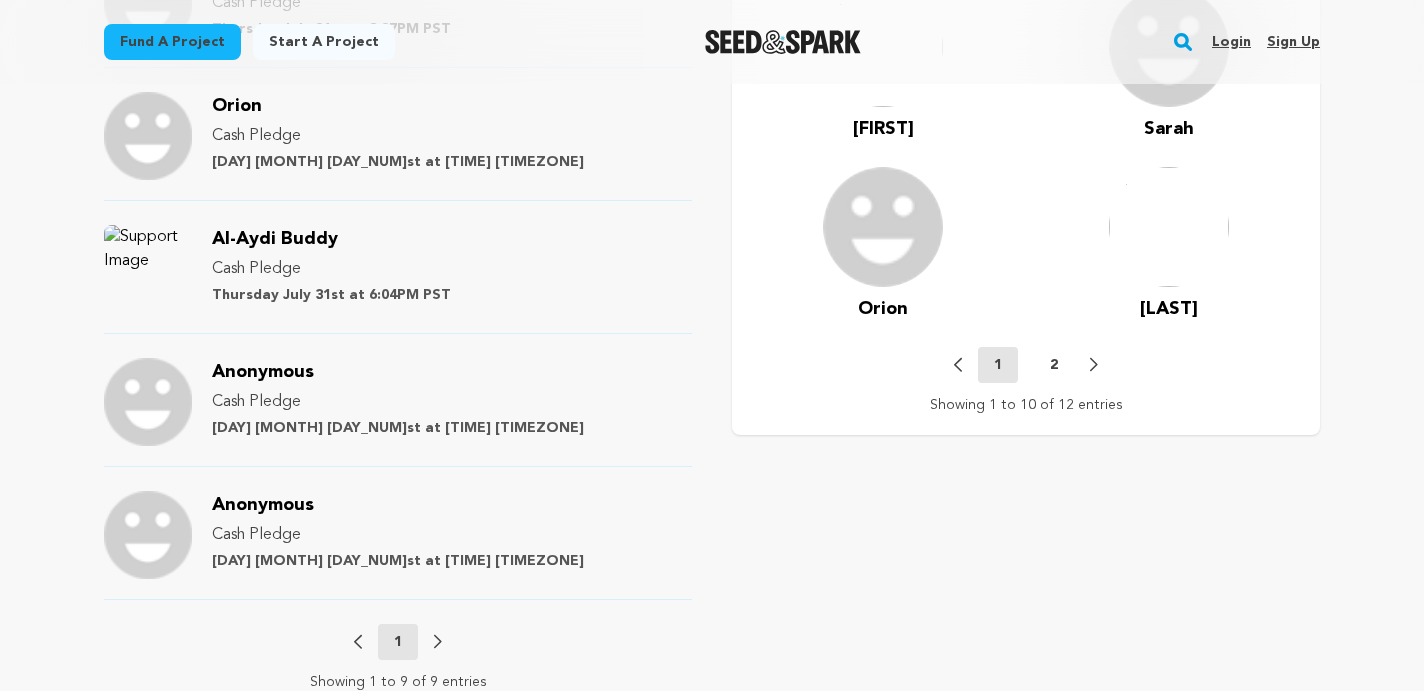 click on "2" at bounding box center [1054, 365] 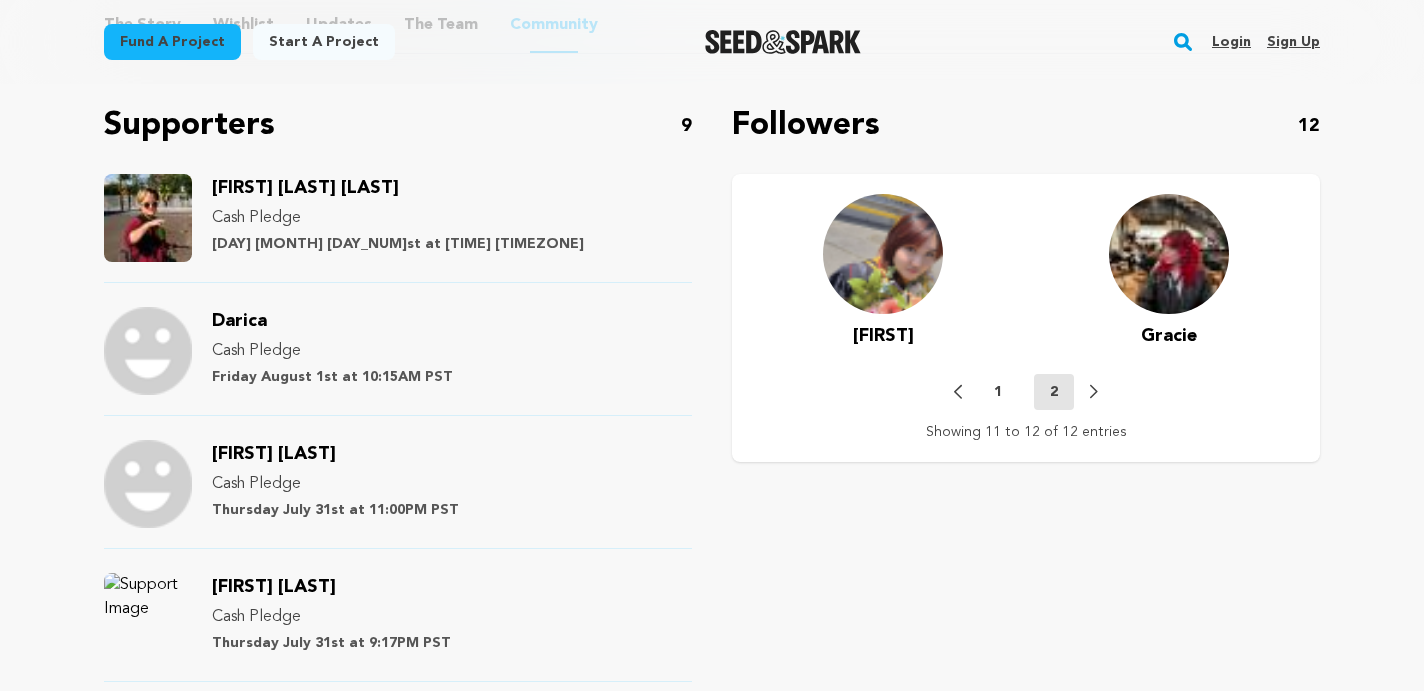 scroll, scrollTop: 1172, scrollLeft: 0, axis: vertical 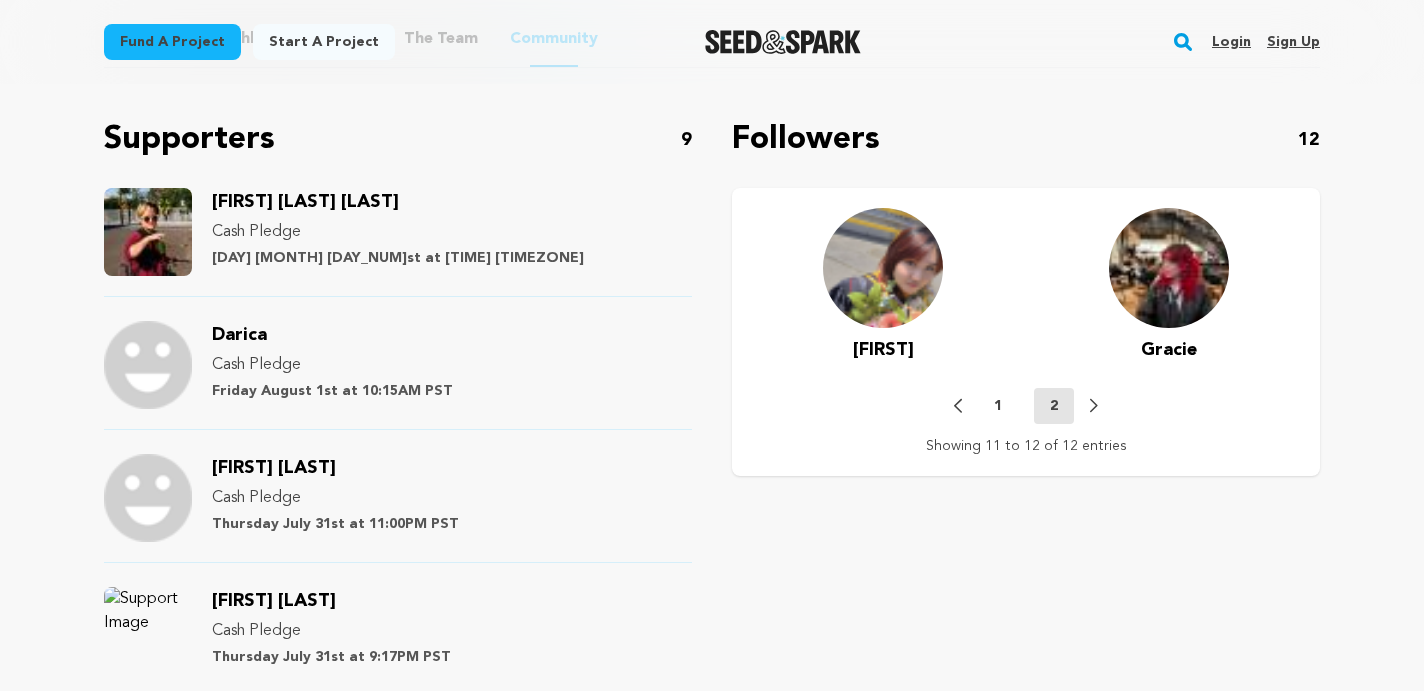 click on "1" at bounding box center [998, 406] 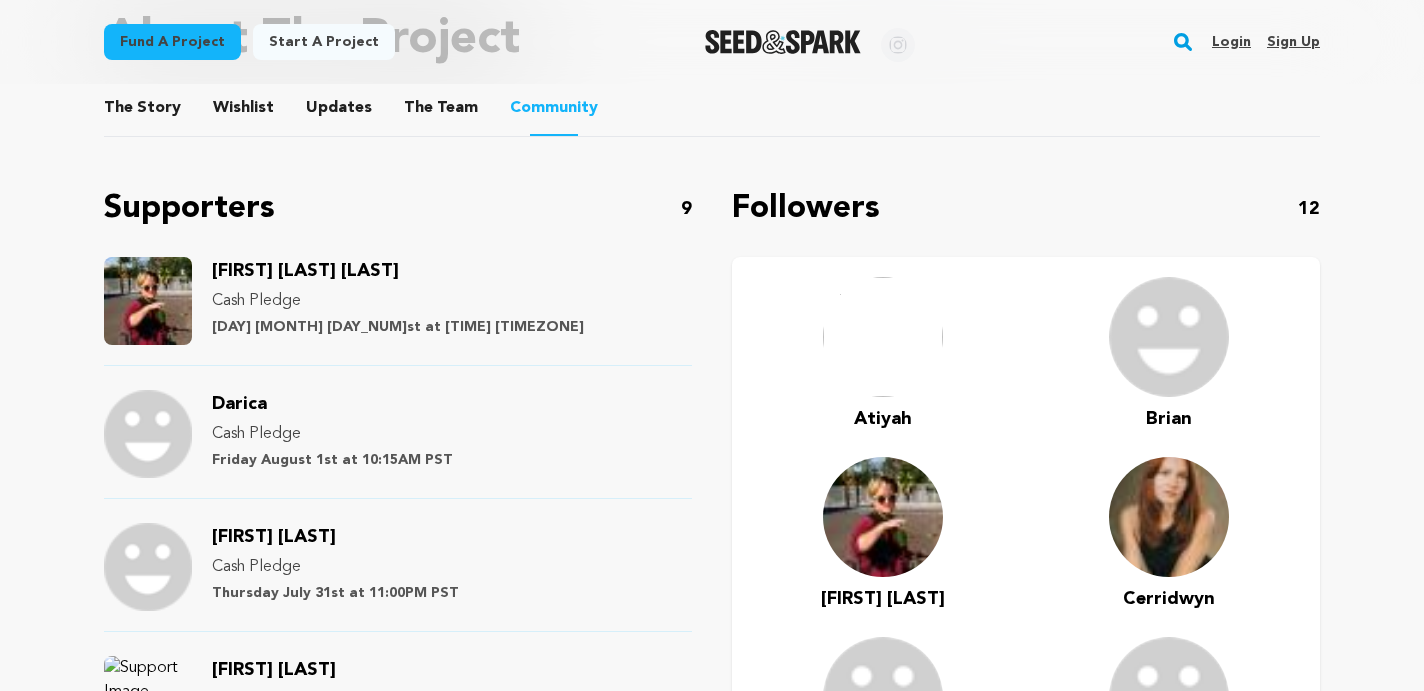 scroll, scrollTop: 1099, scrollLeft: 0, axis: vertical 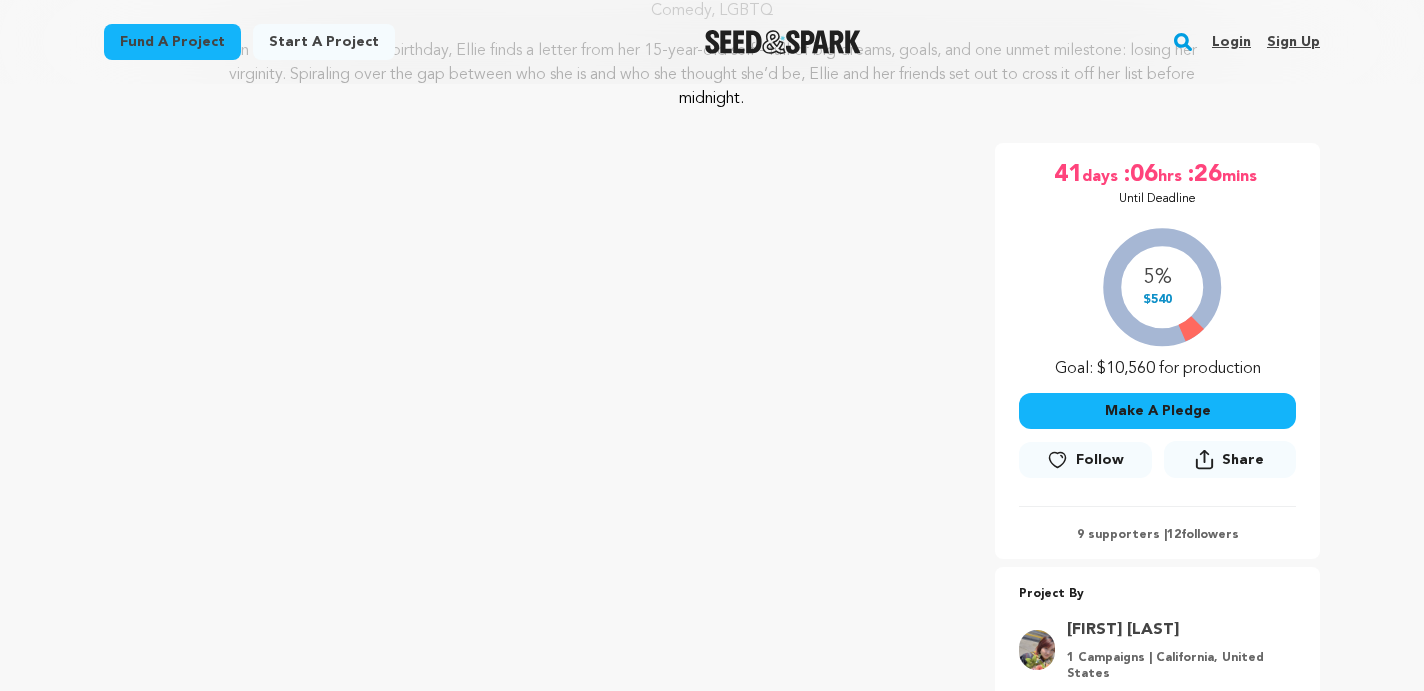 click on "Make A Pledge" at bounding box center [1157, 411] 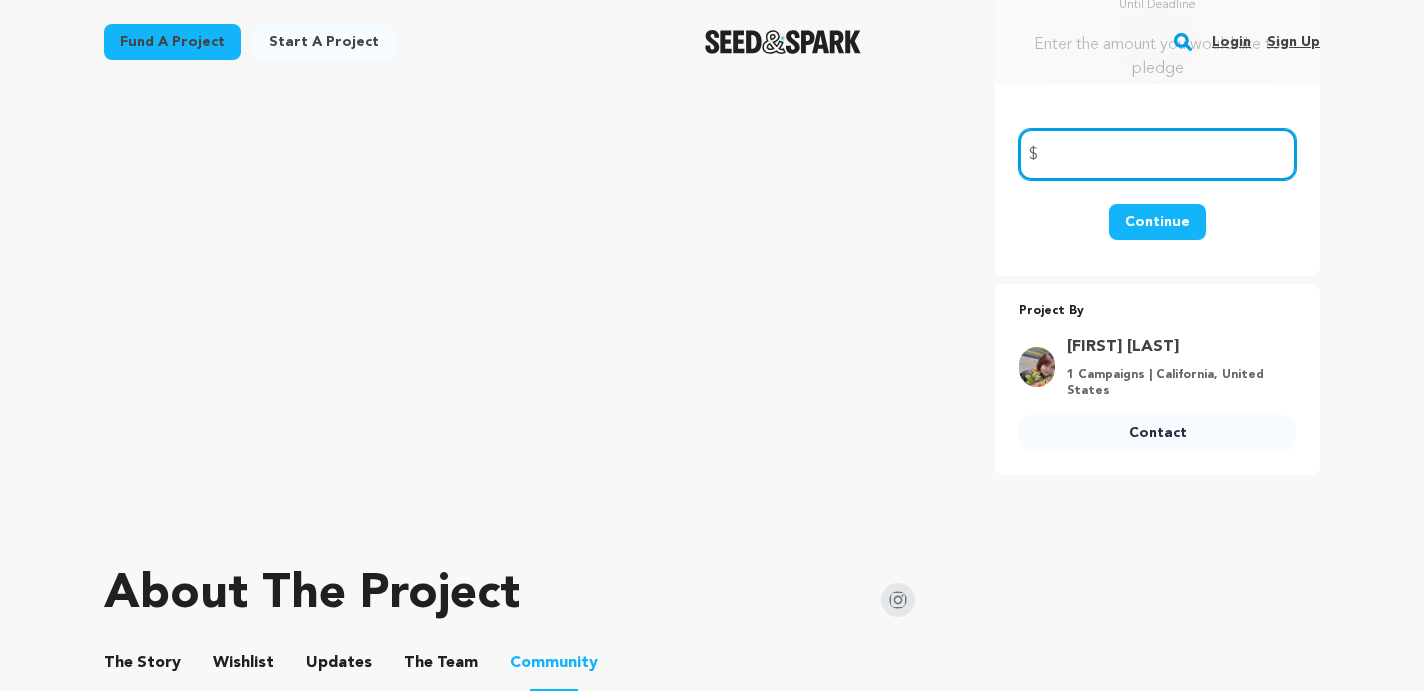 scroll, scrollTop: 509, scrollLeft: 0, axis: vertical 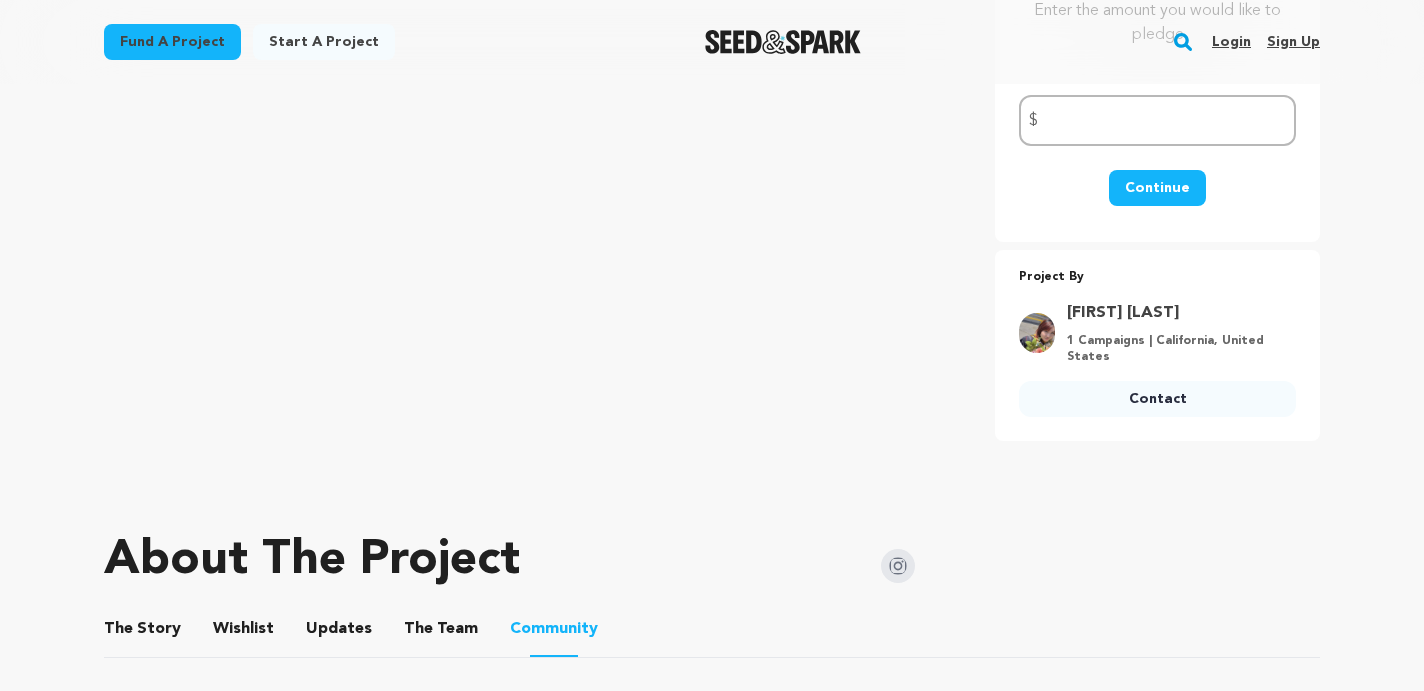 click on "Continue" at bounding box center (1157, 188) 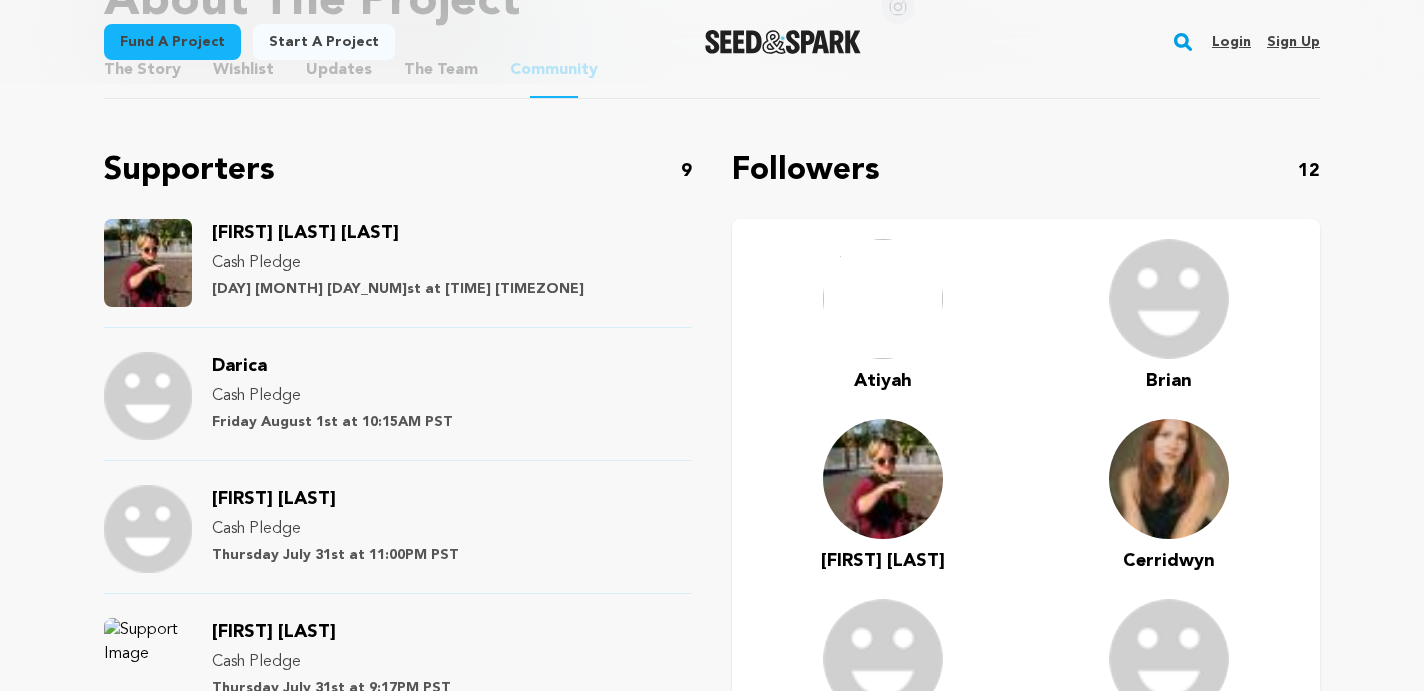 scroll, scrollTop: 0, scrollLeft: 0, axis: both 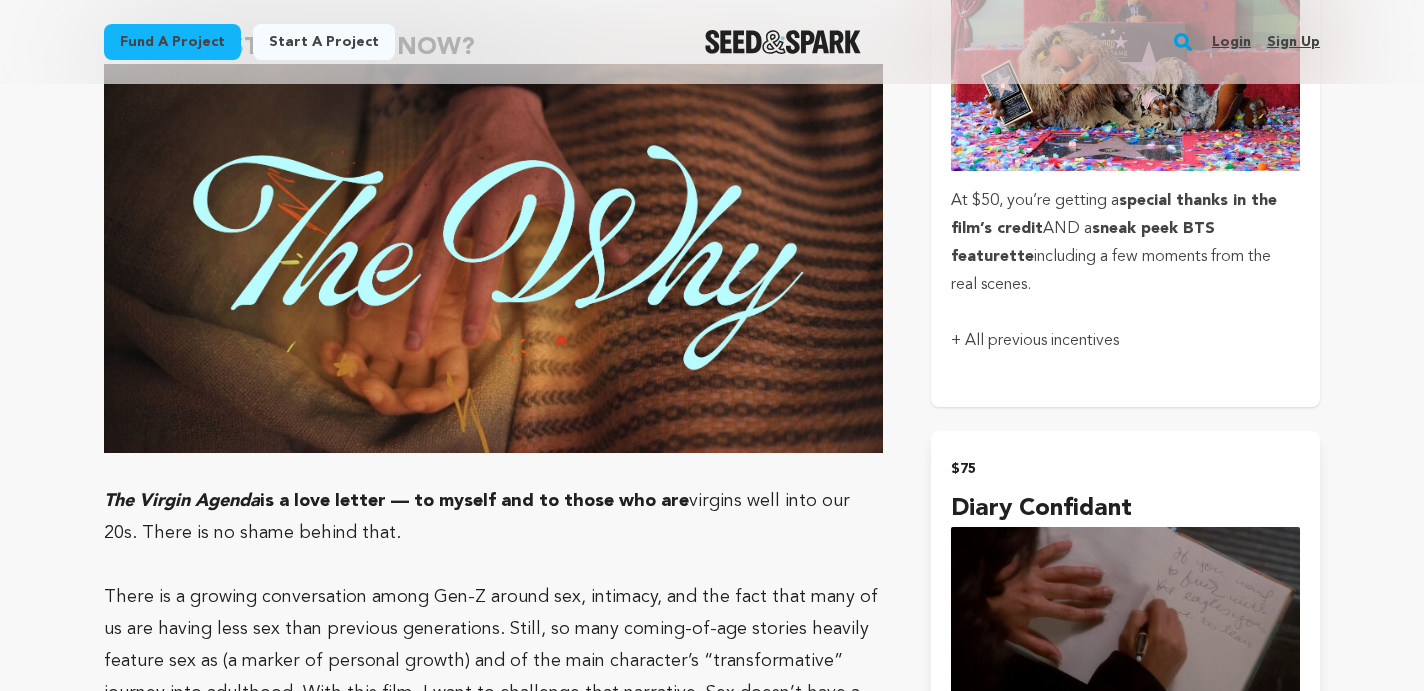 click on "At $50, you’re getting a" at bounding box center (1035, 201) 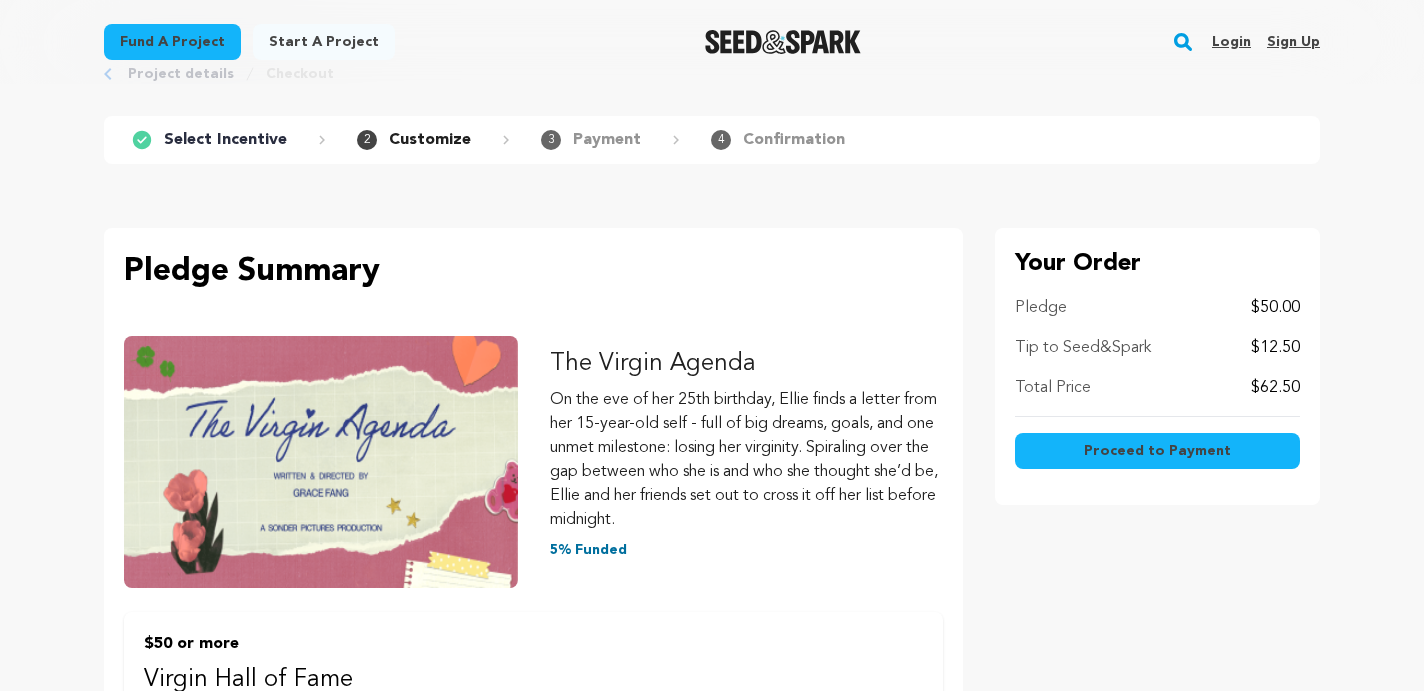 scroll, scrollTop: 62, scrollLeft: 0, axis: vertical 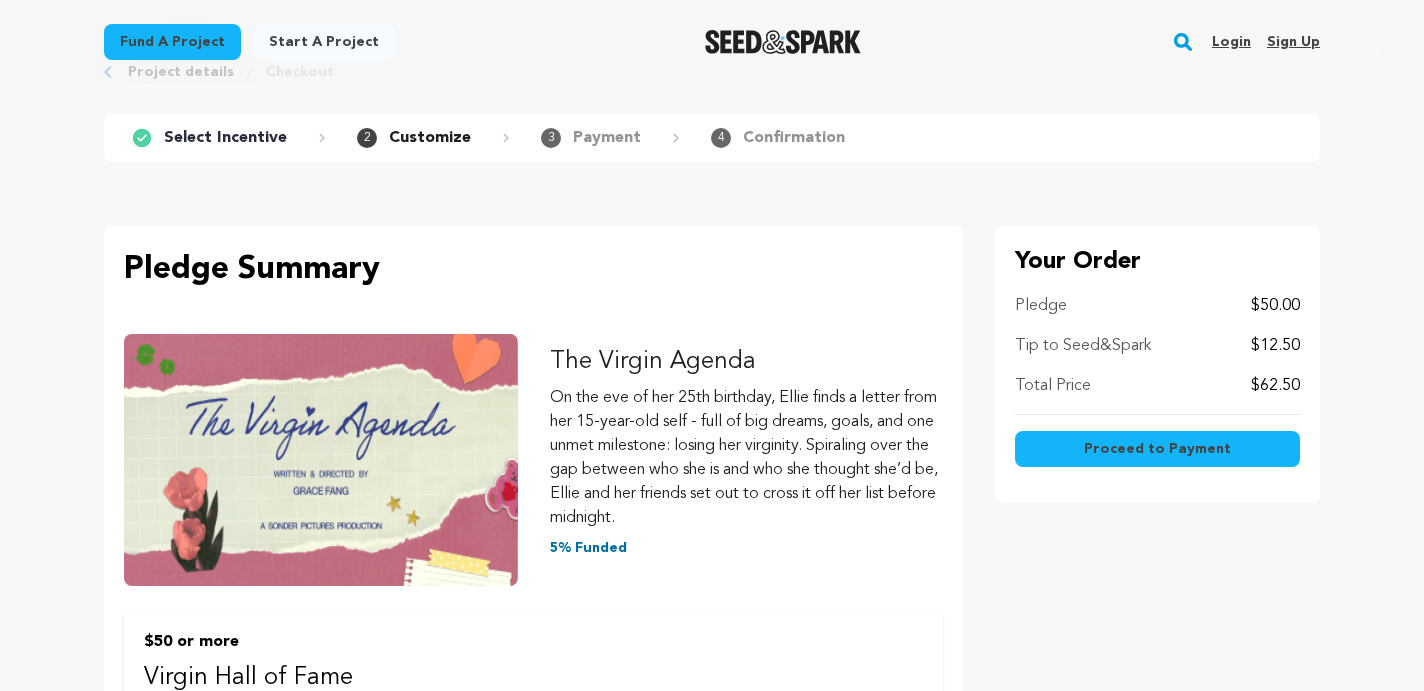 click on "Proceed to Payment" at bounding box center (1157, 449) 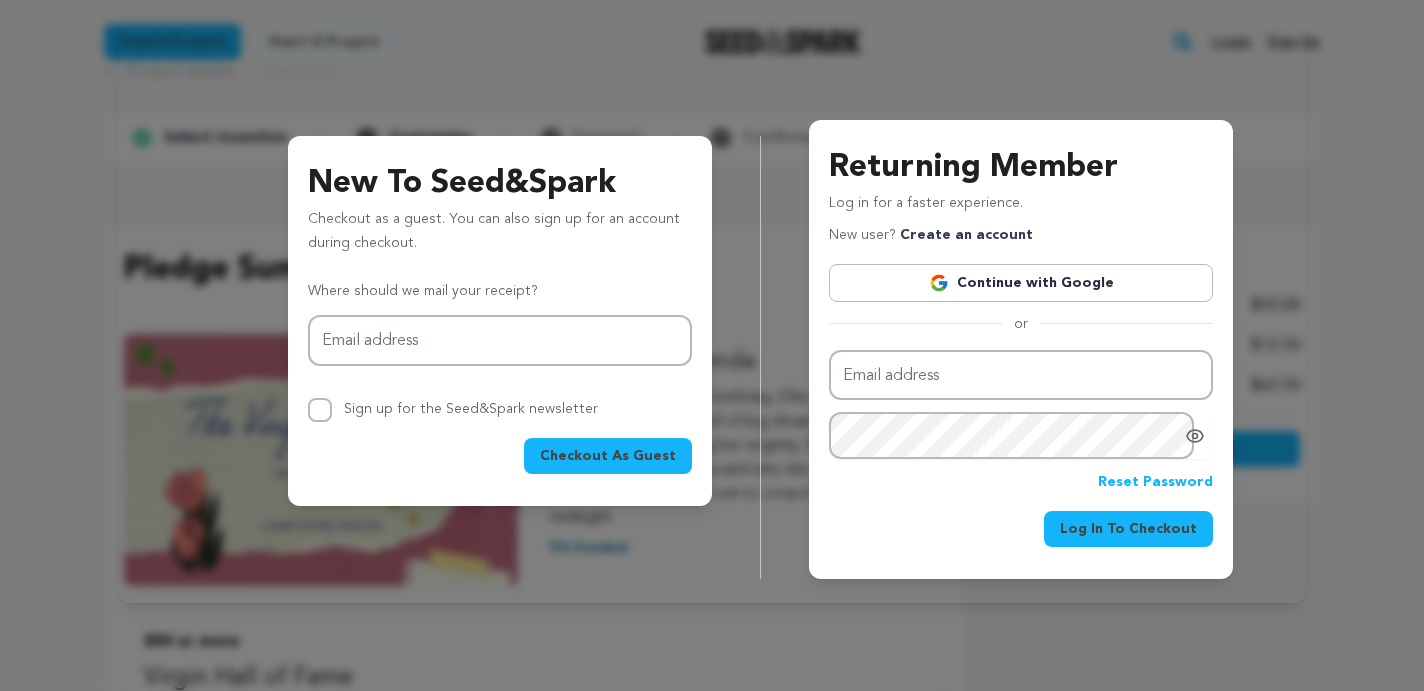 click on "Checkout As Guest" at bounding box center [608, 456] 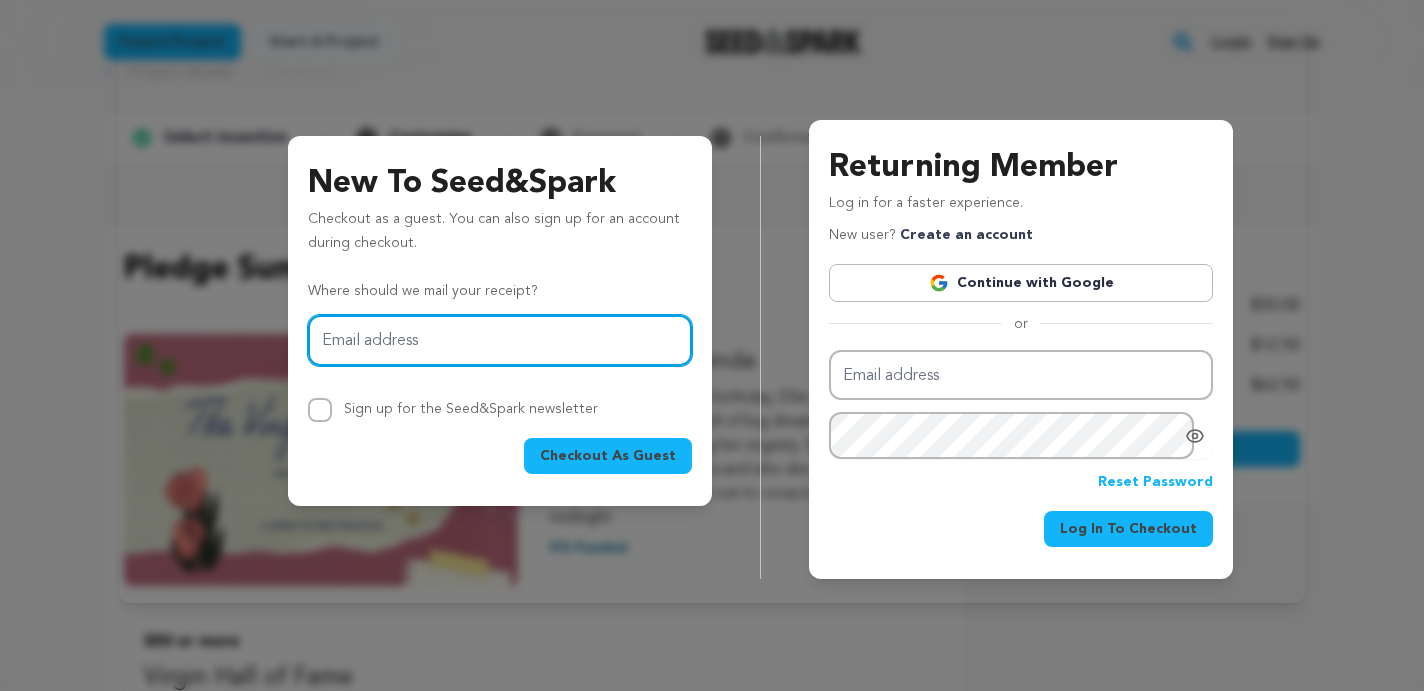 click on "Email address" at bounding box center (500, 340) 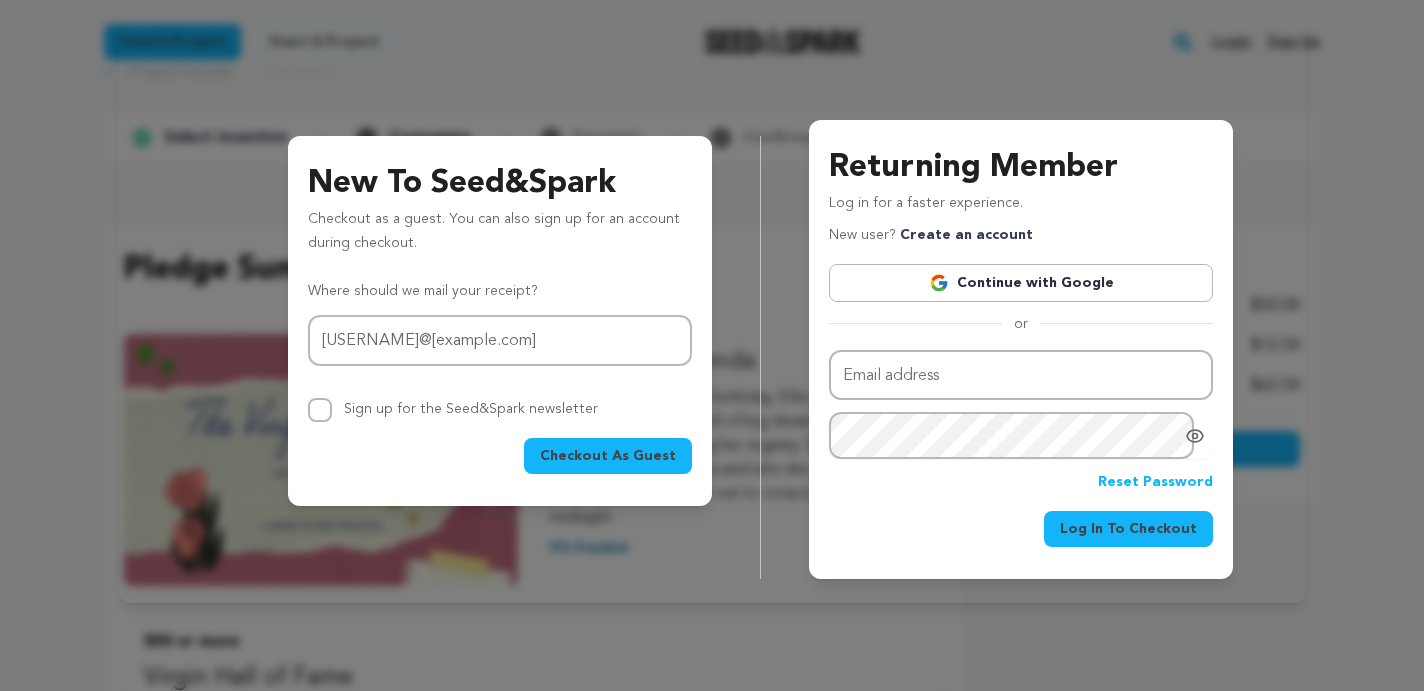 click on "Checkout As Guest" at bounding box center [608, 456] 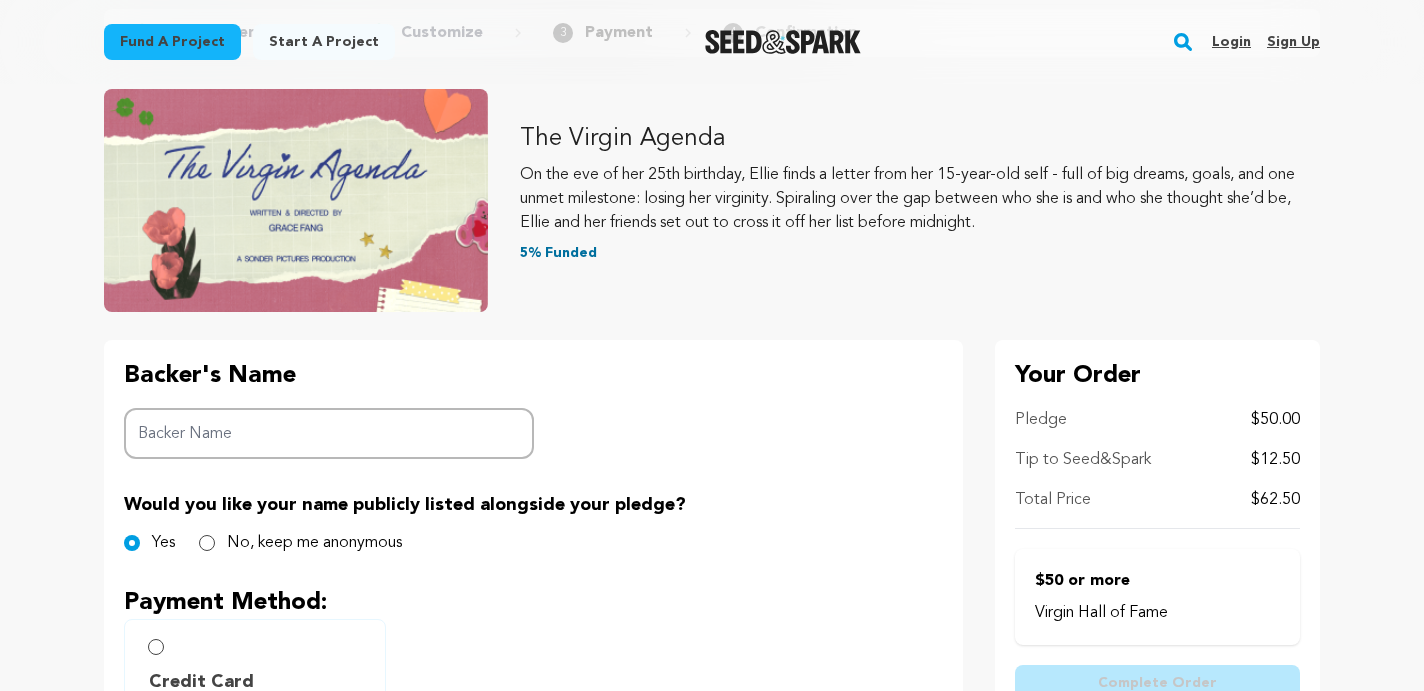 scroll, scrollTop: 216, scrollLeft: 0, axis: vertical 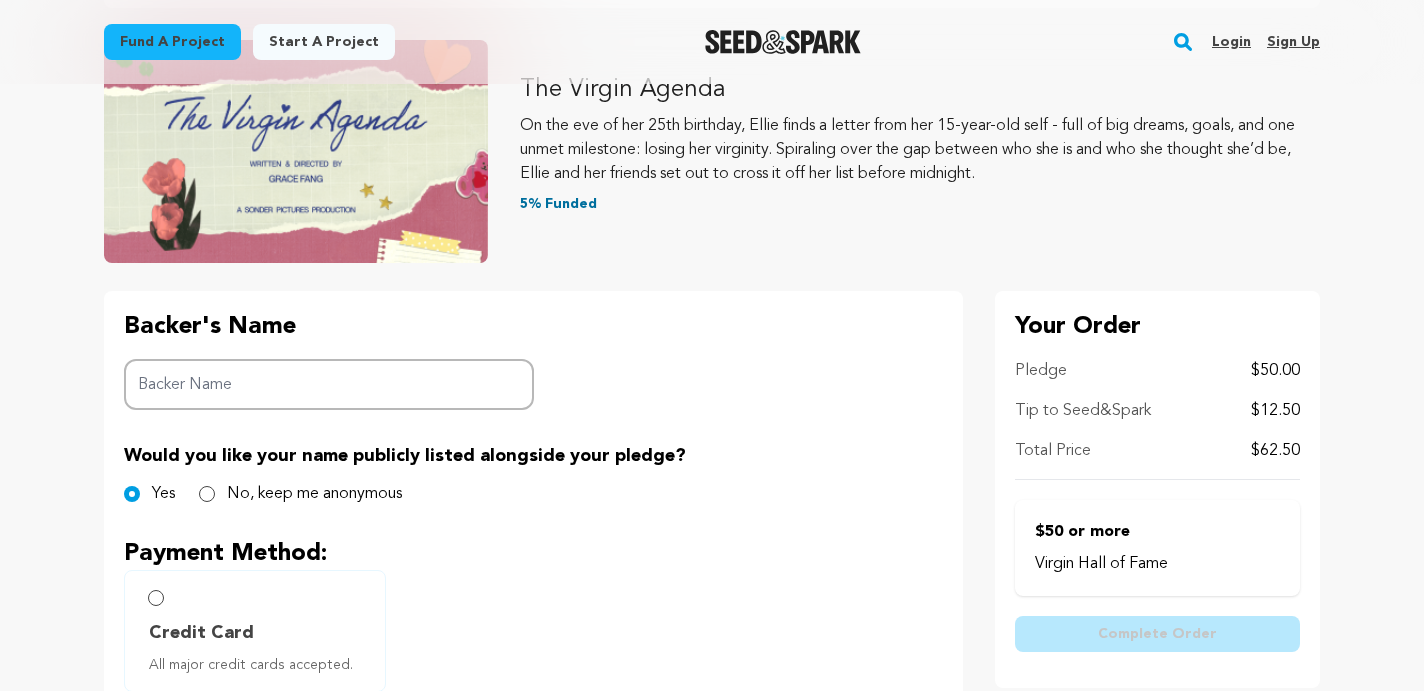 click on "Backer Name" at bounding box center (329, 384) 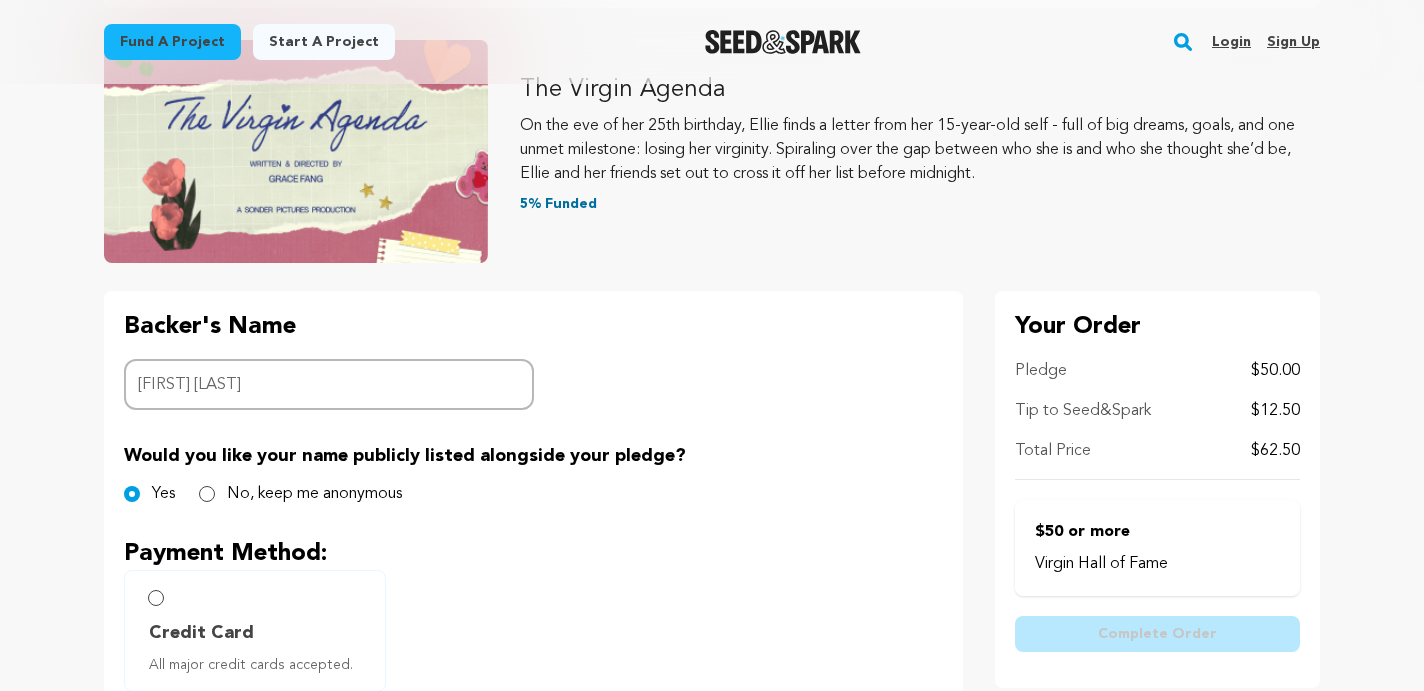 type on "[FIRST] [LAST]" 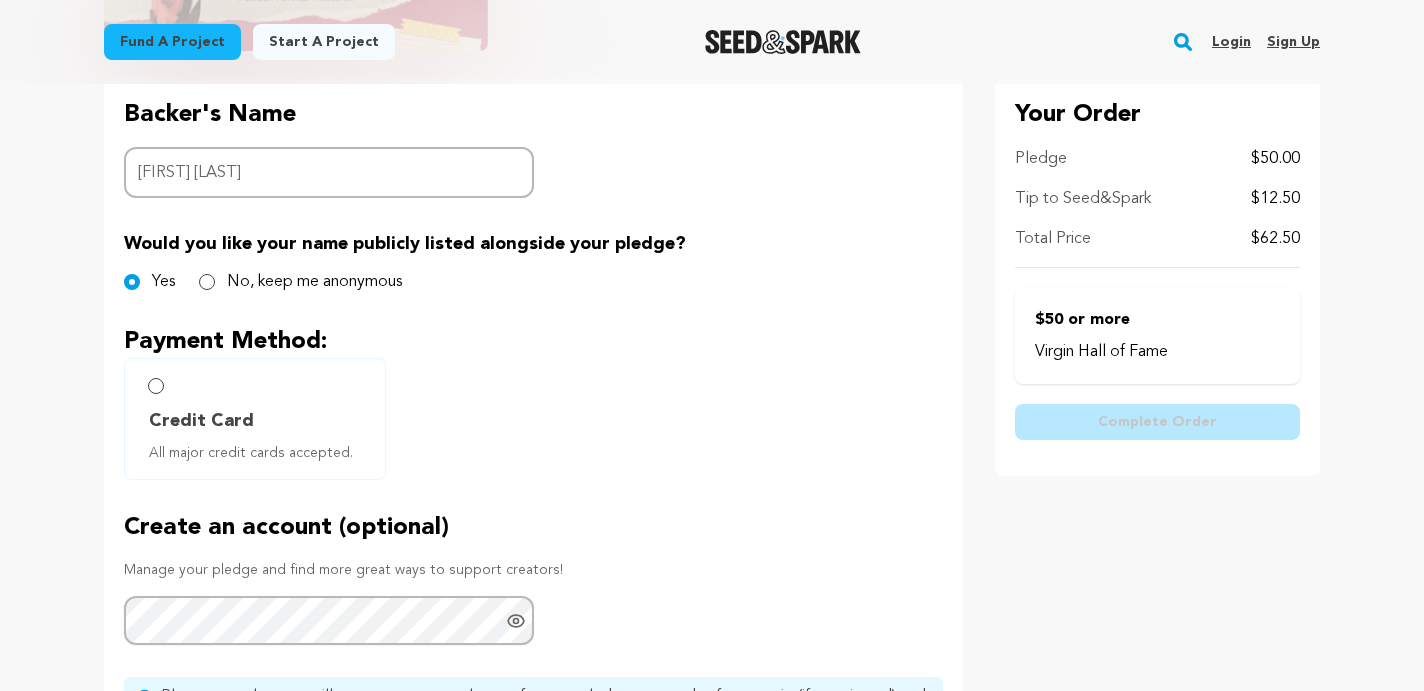 scroll, scrollTop: 430, scrollLeft: 0, axis: vertical 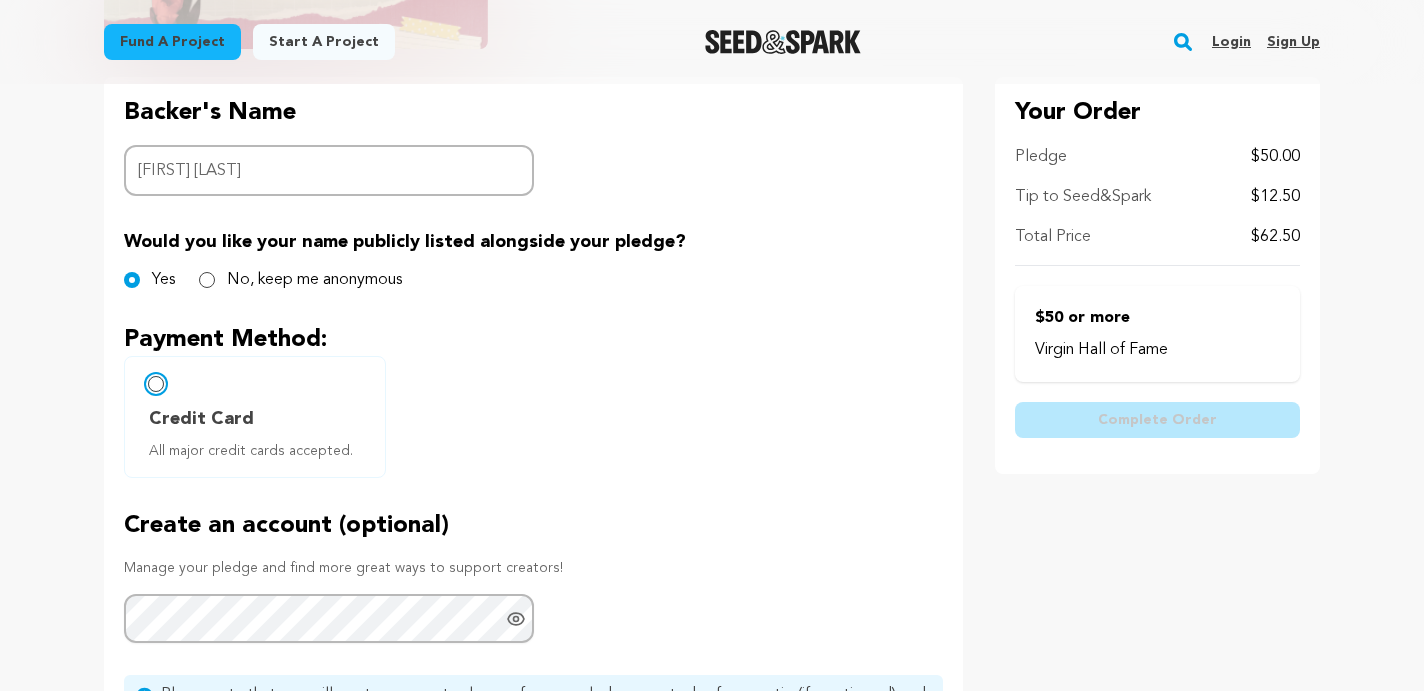 click on "Credit Card
All major credit cards accepted." at bounding box center [156, 384] 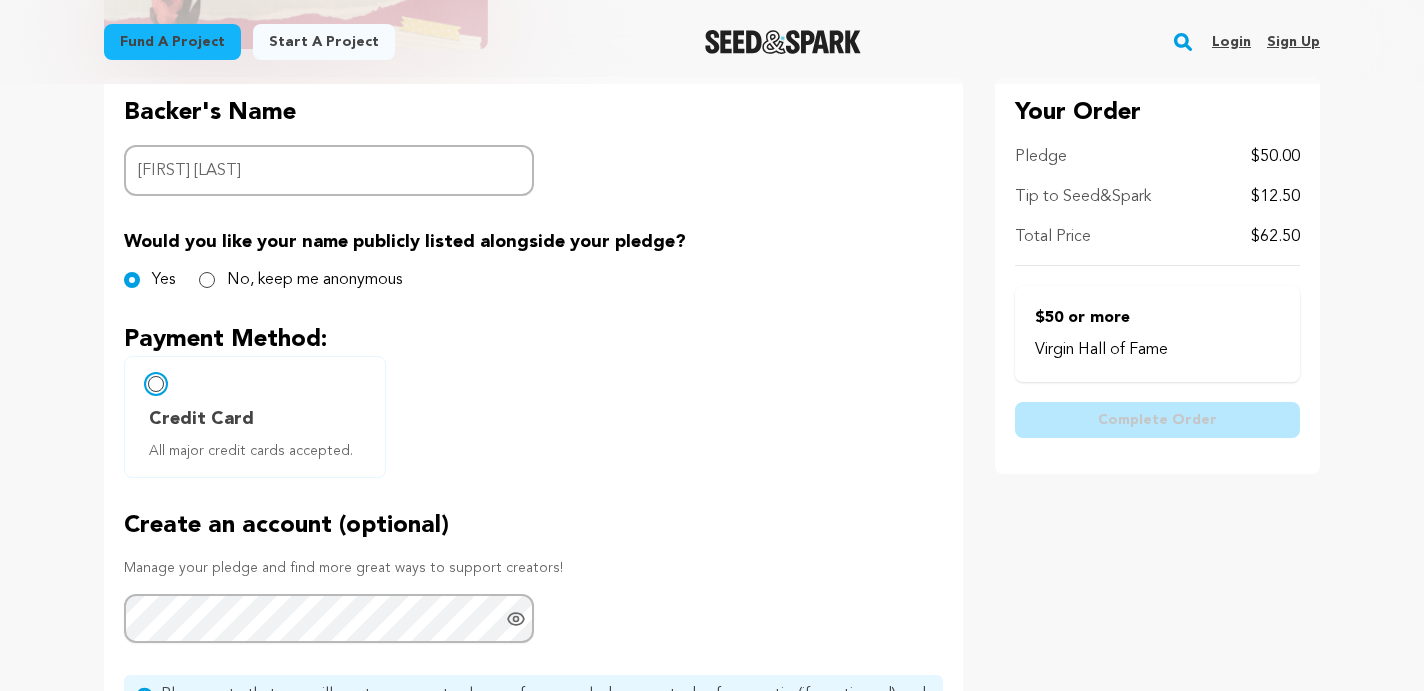 radio on "false" 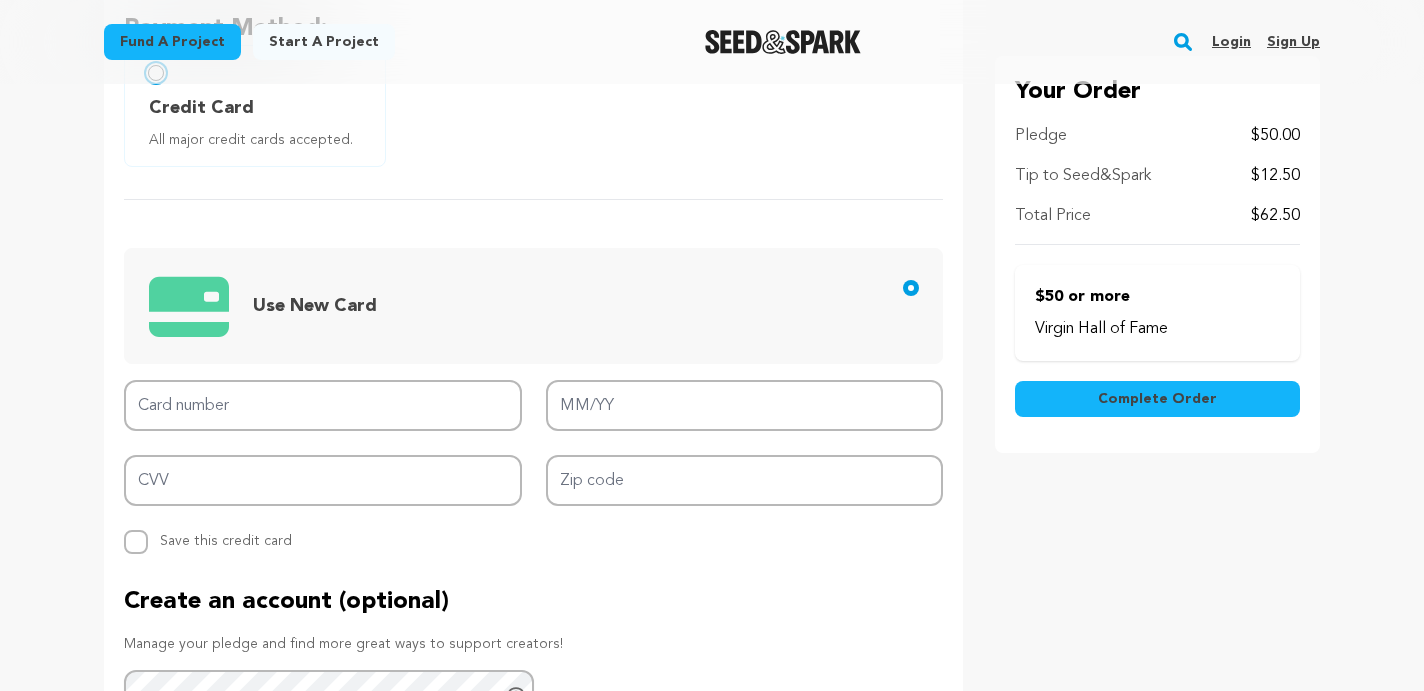 scroll, scrollTop: 747, scrollLeft: 0, axis: vertical 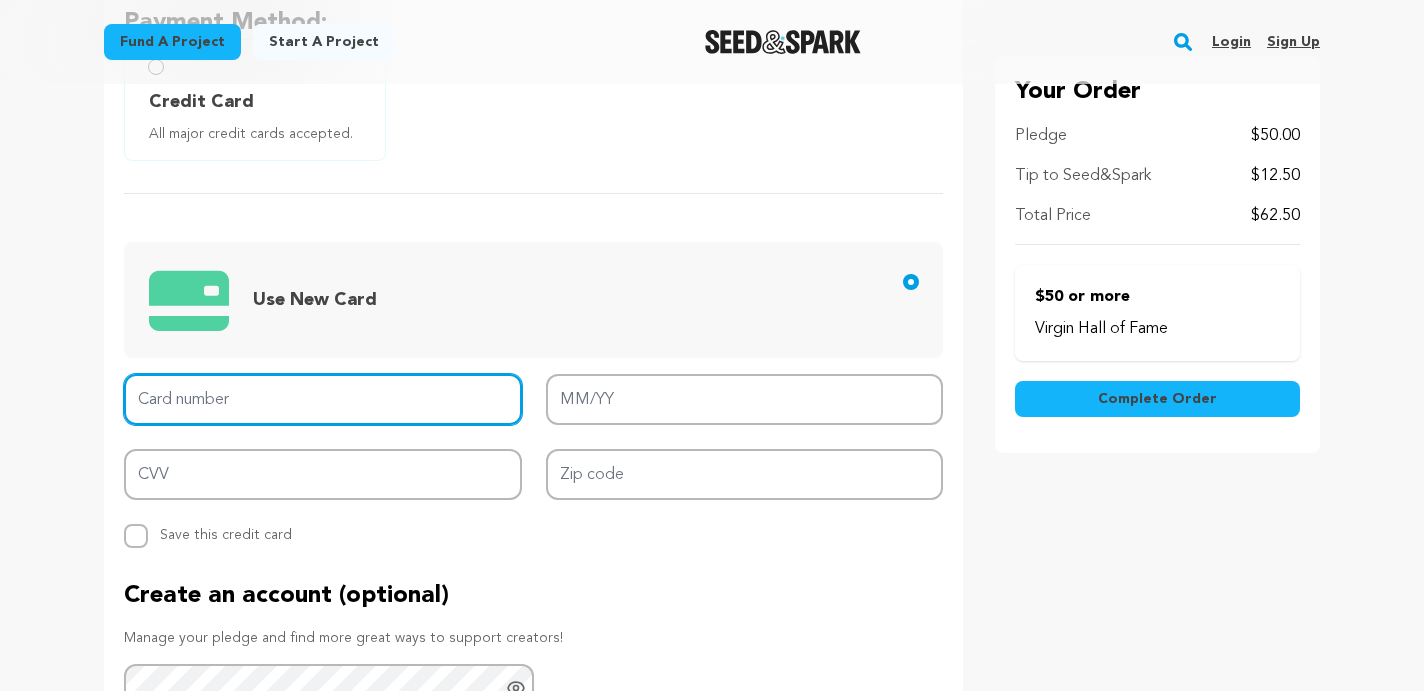 click on "Card number" at bounding box center (323, 399) 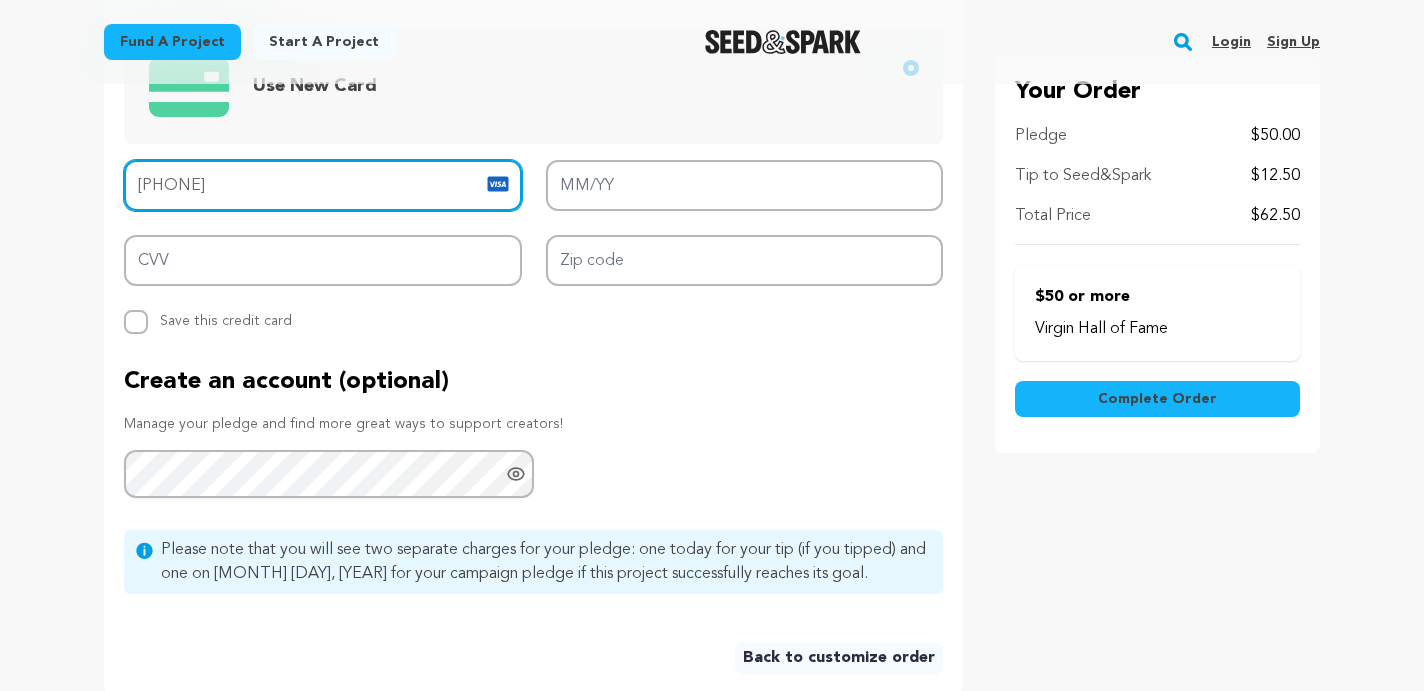 scroll, scrollTop: 957, scrollLeft: 0, axis: vertical 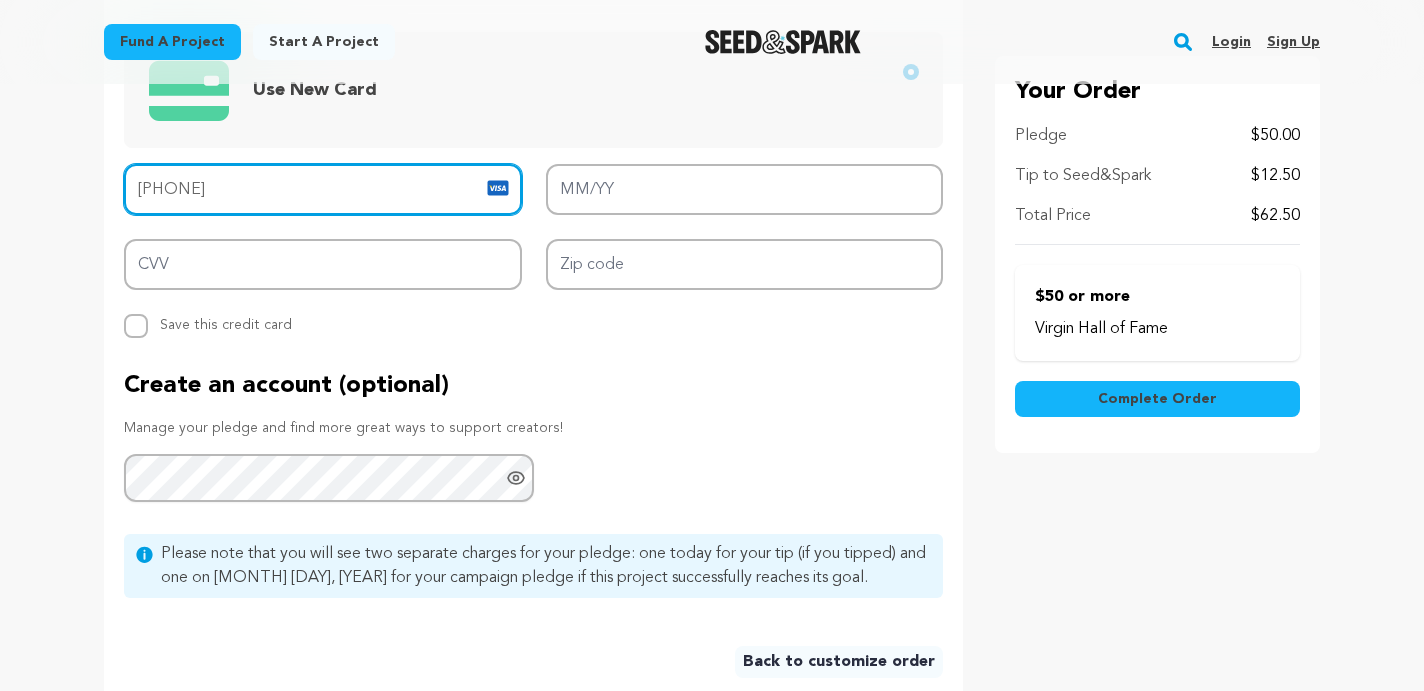 type on "4266 8418 2875 7615" 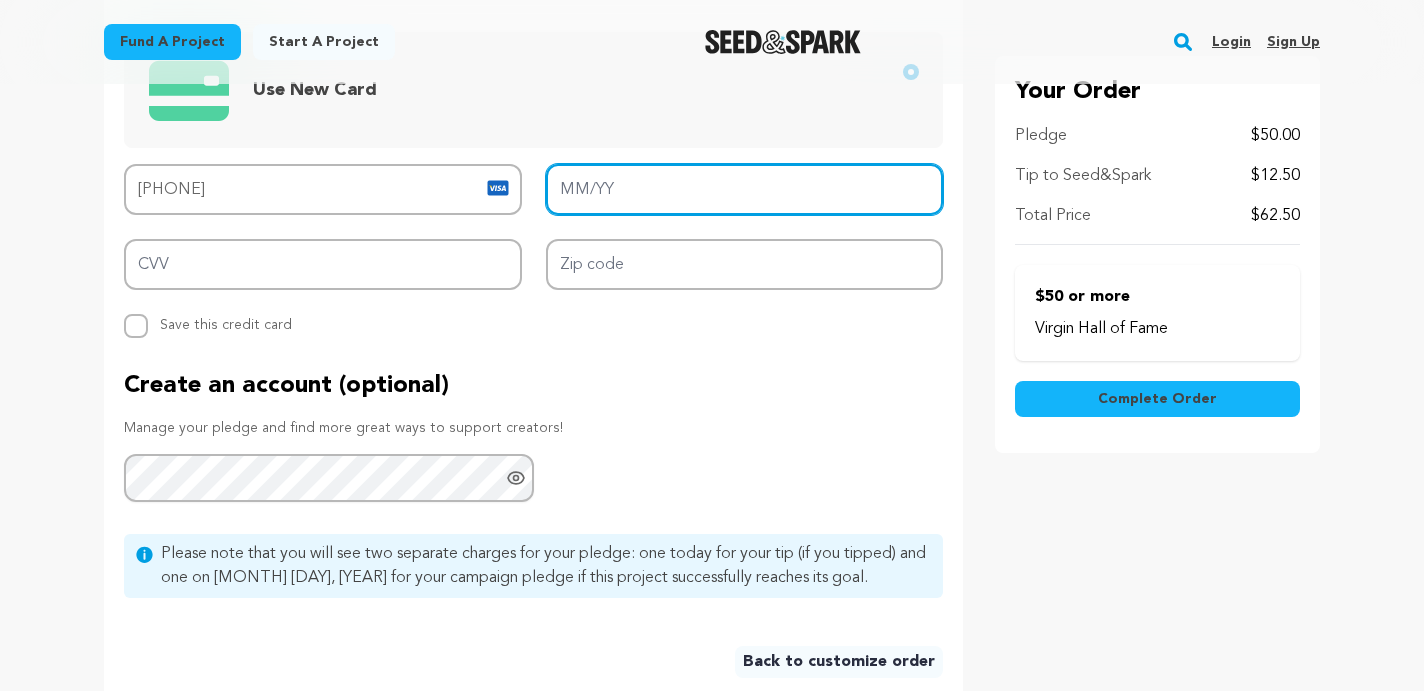 click on "MM/YY" at bounding box center (745, 189) 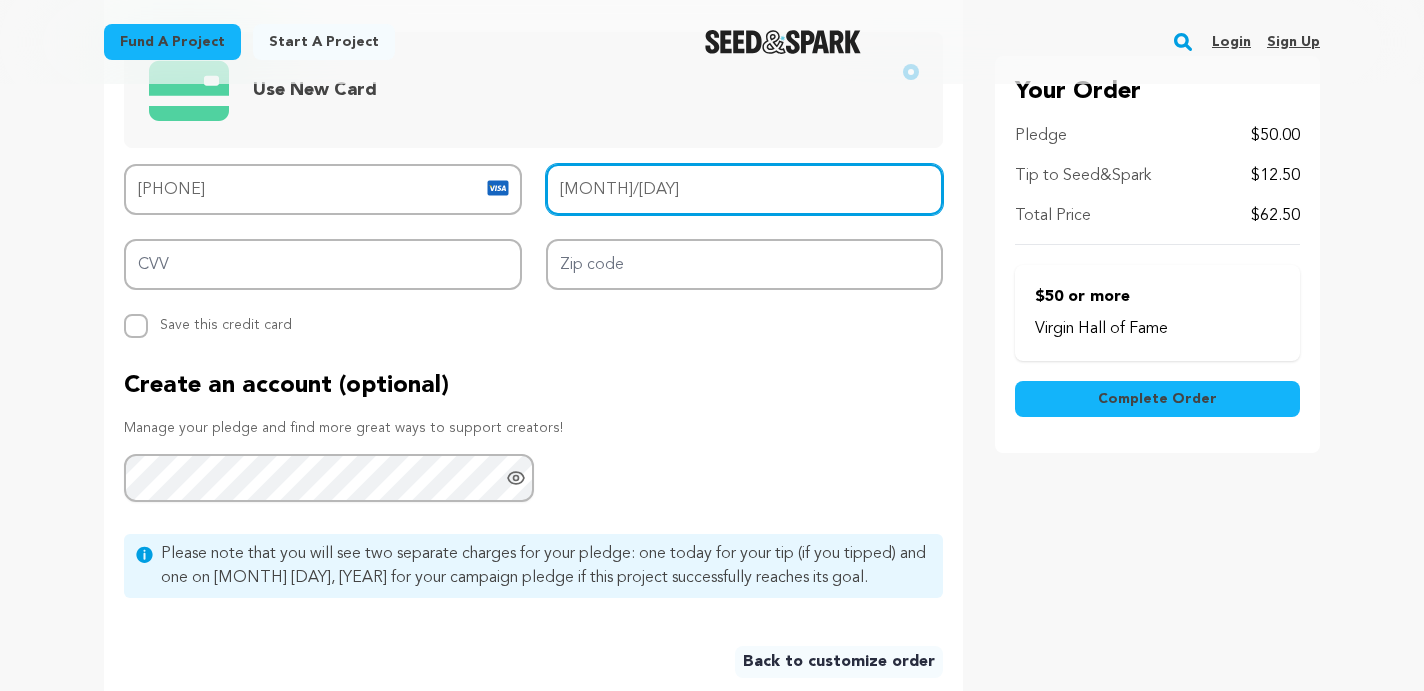 type on "07/29" 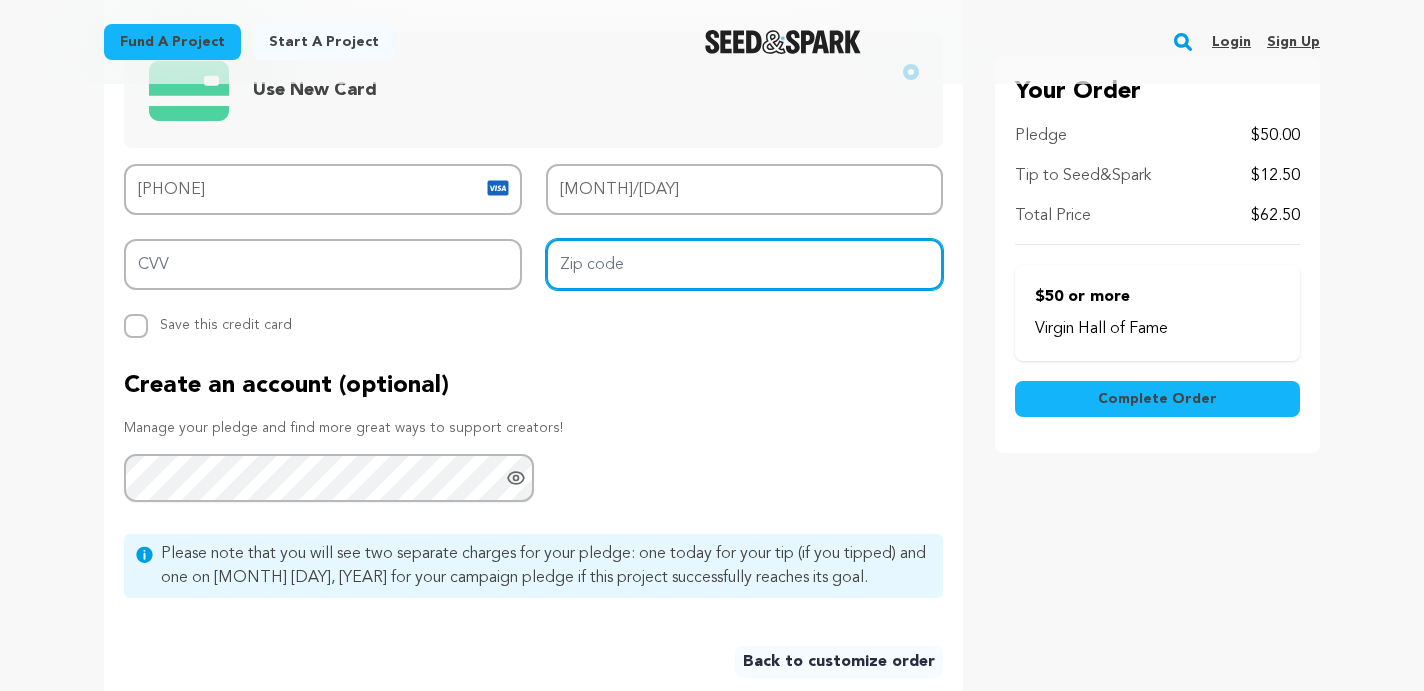 click on "Zip code" at bounding box center [745, 264] 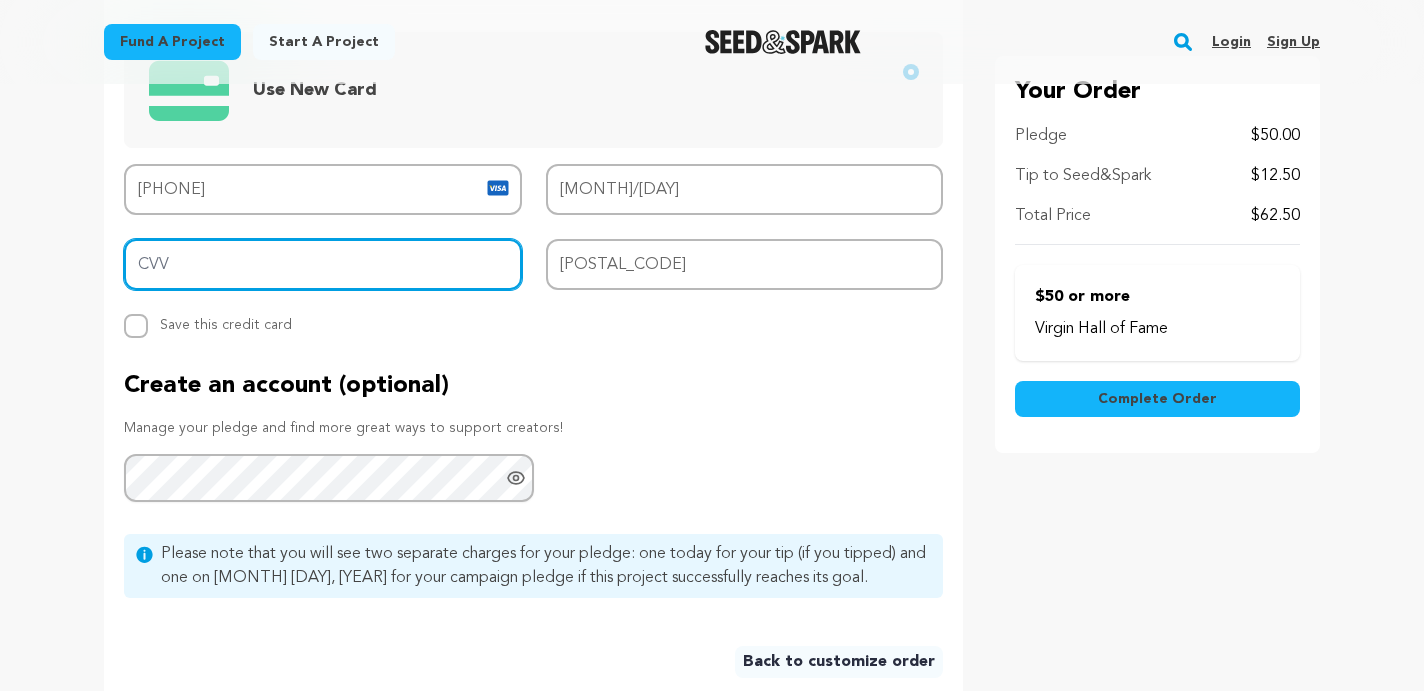 click on "CVV" at bounding box center [323, 264] 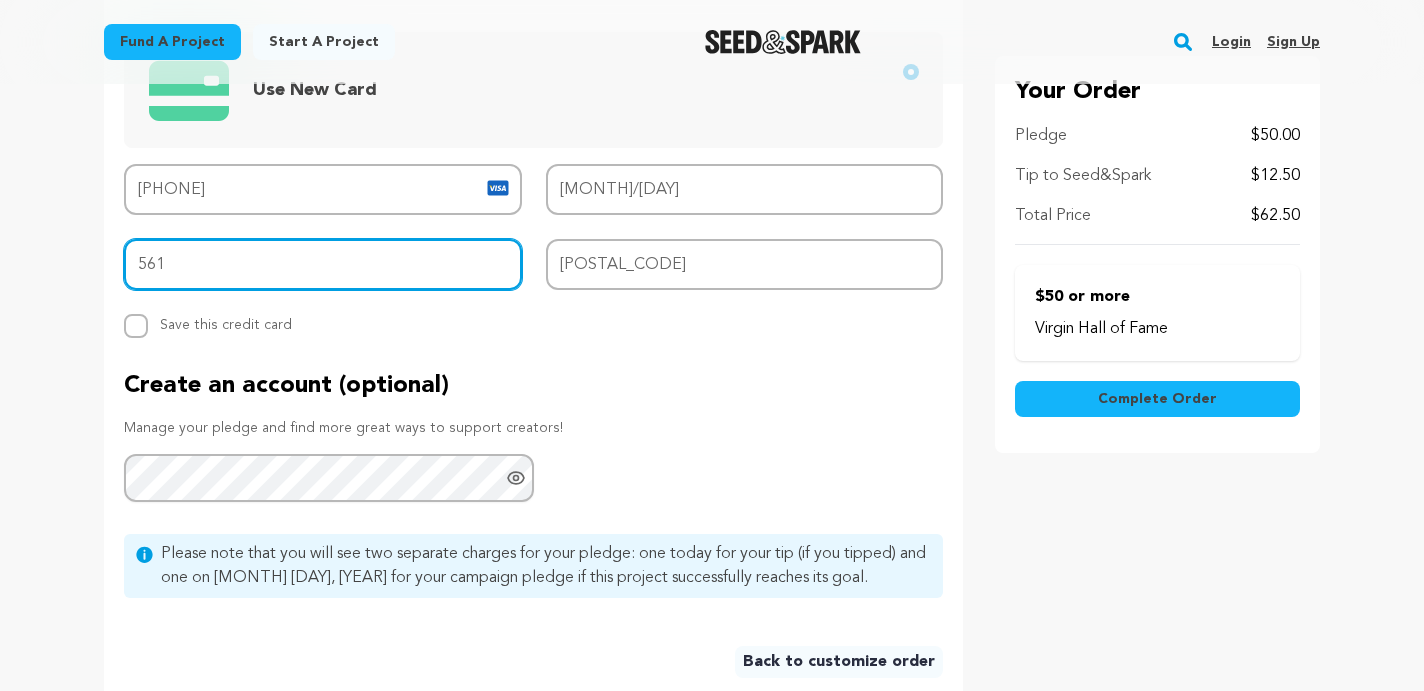 type on "561" 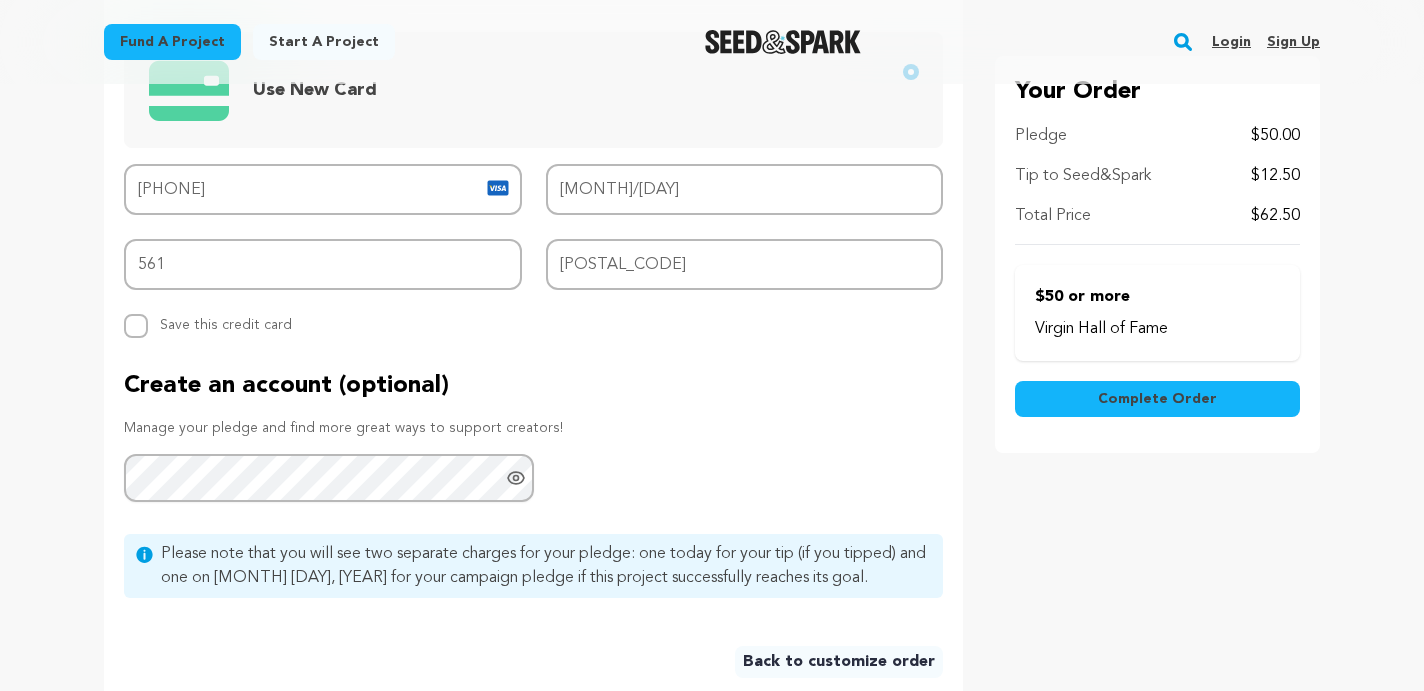 click on "Backer's Name
Backer Name
Curtis P
Would you like your name publicly listed alongside your pledge?
Yes
No, keep me anonymous
Payment Method:" at bounding box center (533, 124) 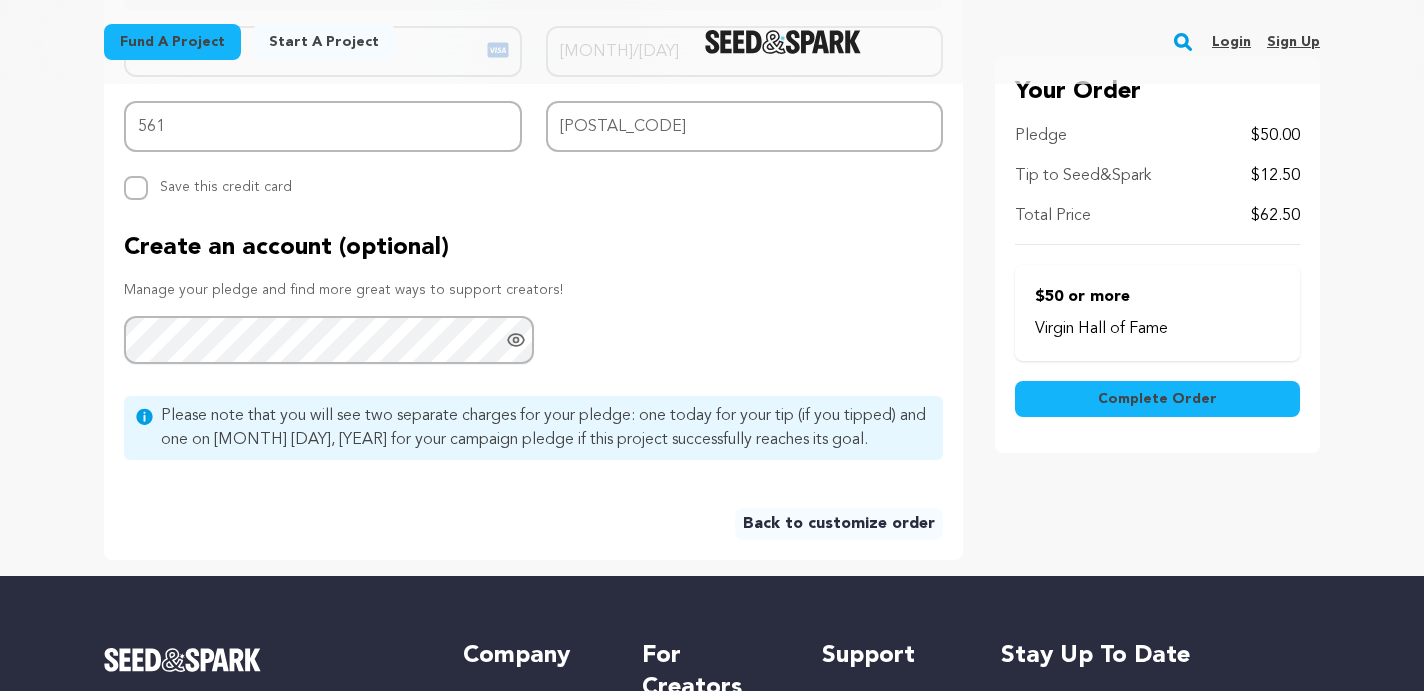 scroll, scrollTop: 1101, scrollLeft: 0, axis: vertical 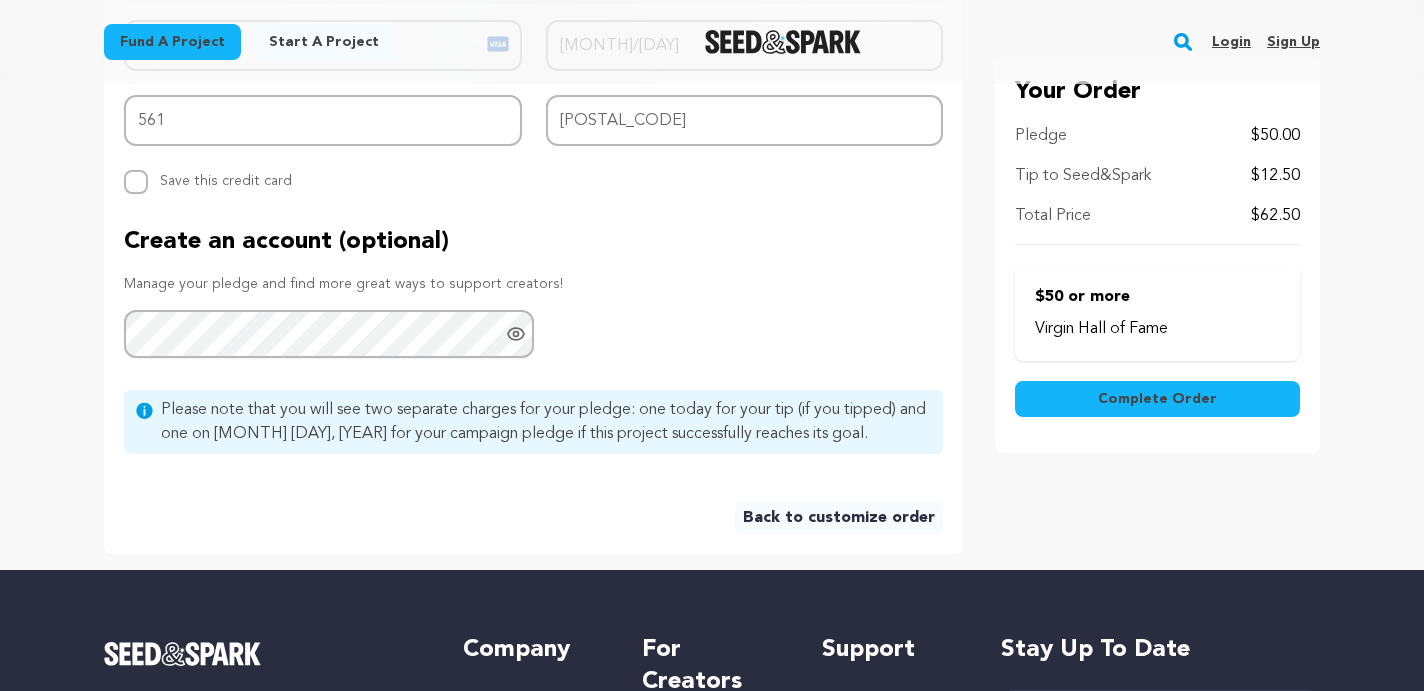 click on "Complete Order" at bounding box center (1157, 399) 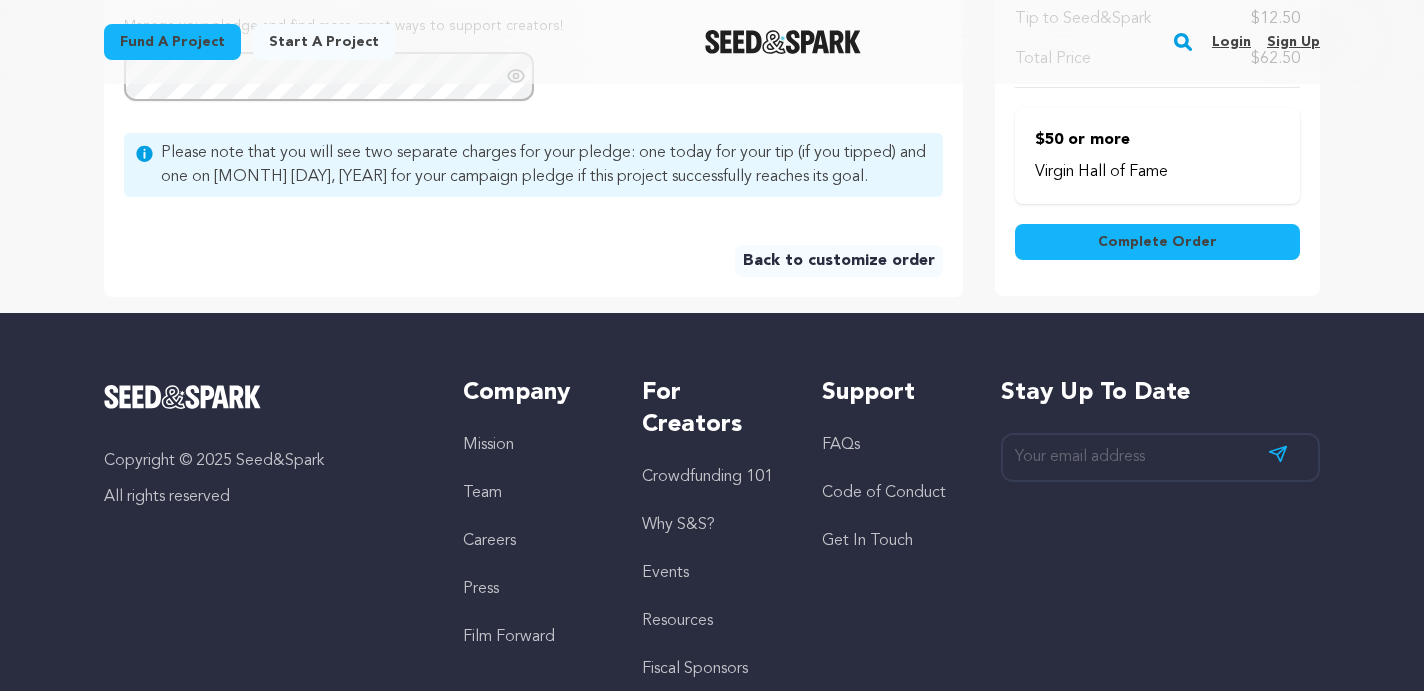 scroll, scrollTop: 1389, scrollLeft: 0, axis: vertical 